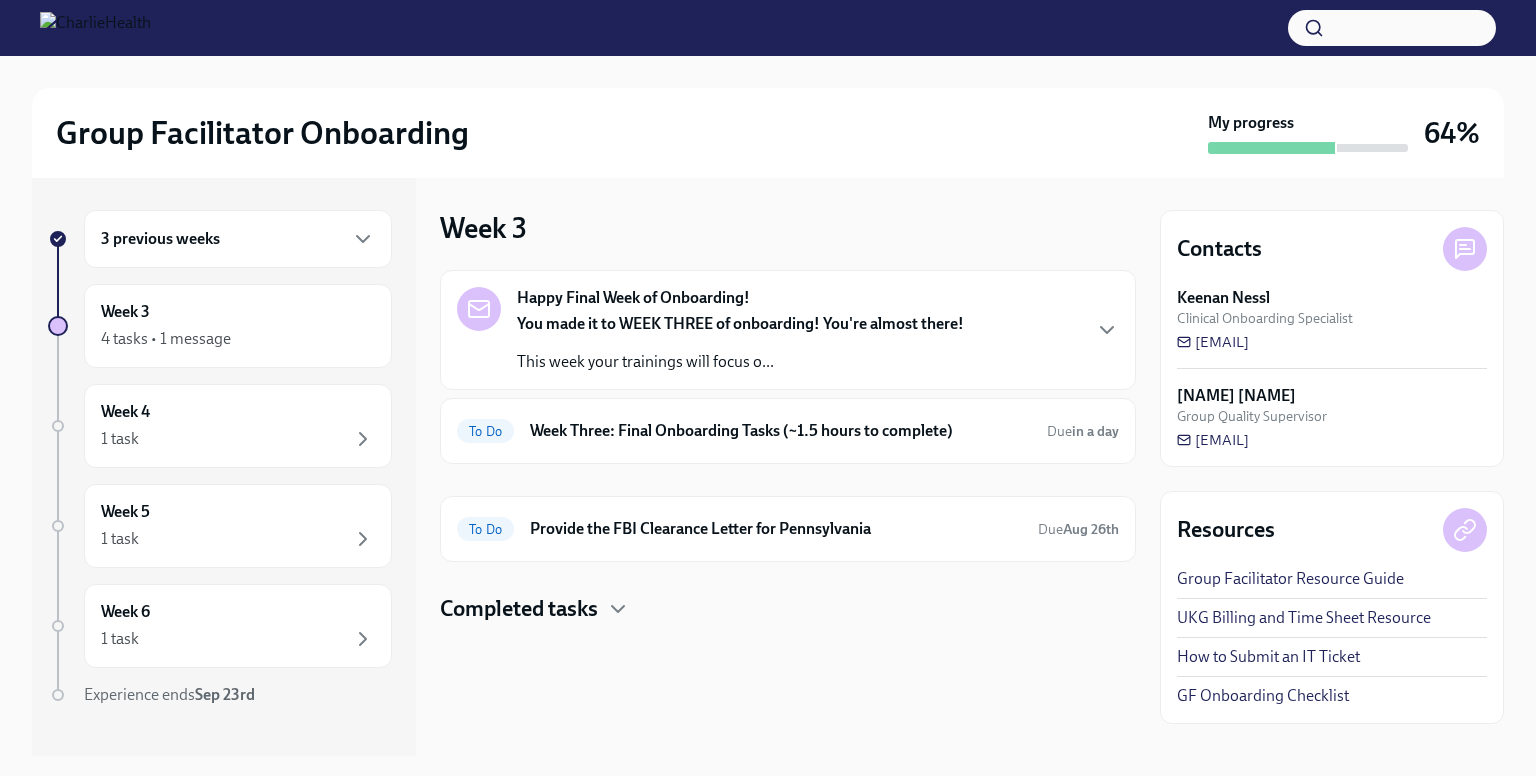 scroll, scrollTop: 0, scrollLeft: 0, axis: both 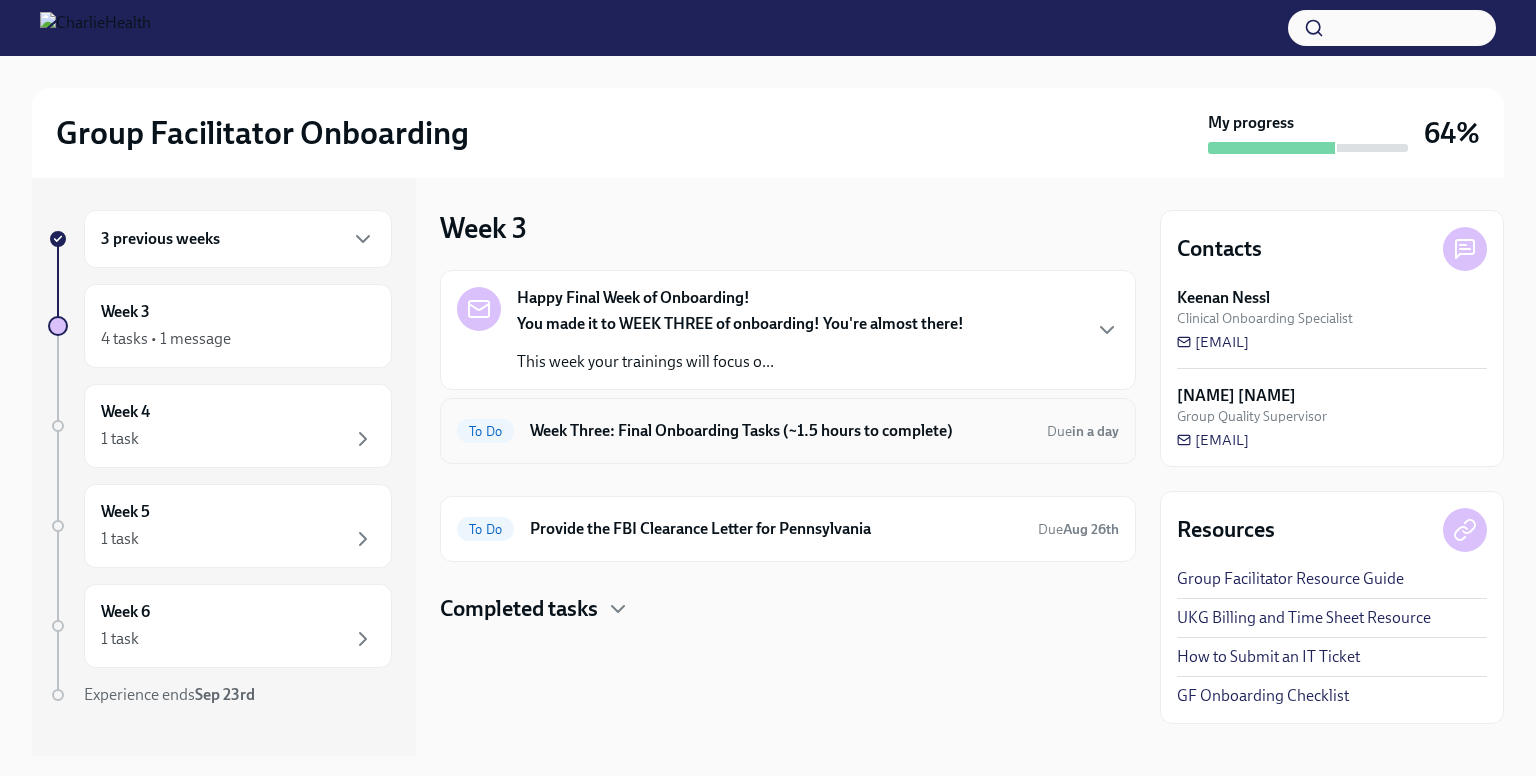 click on "To Do Week Three: Final Onboarding Tasks (~1.5 hours to complete) Due  in a day" at bounding box center [788, 431] 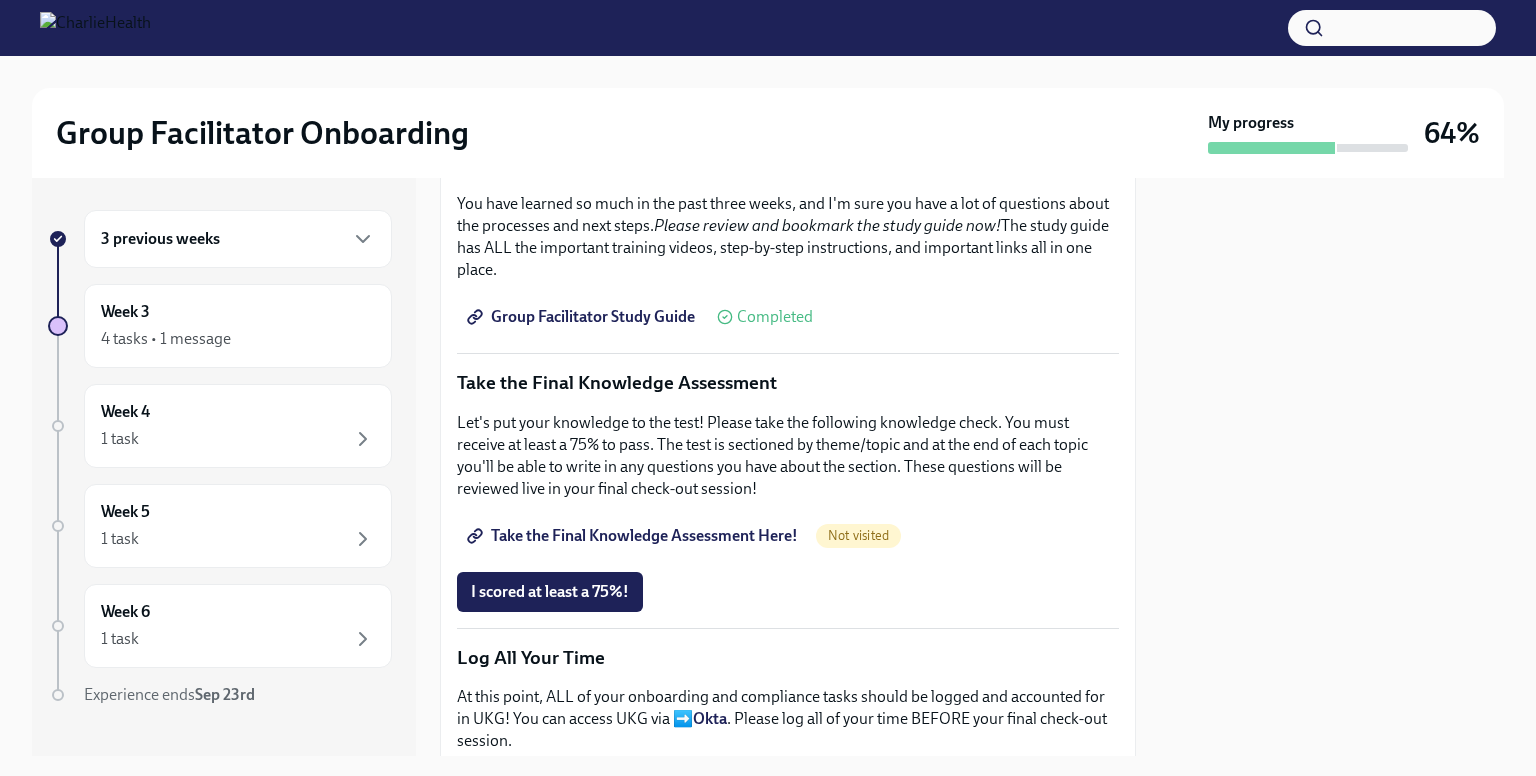 scroll, scrollTop: 918, scrollLeft: 0, axis: vertical 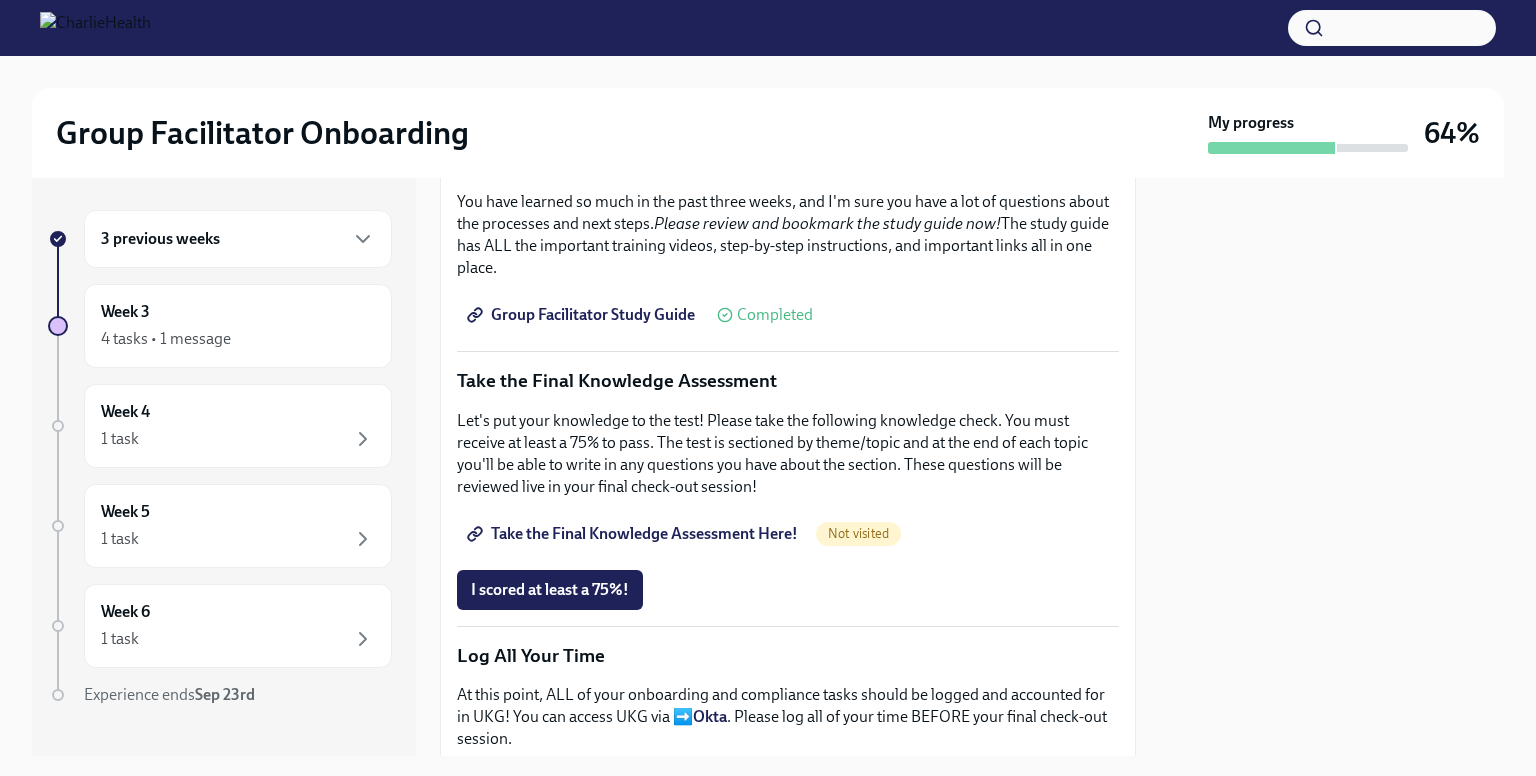 click on "Group Facilitator Study Guide" at bounding box center (583, 315) 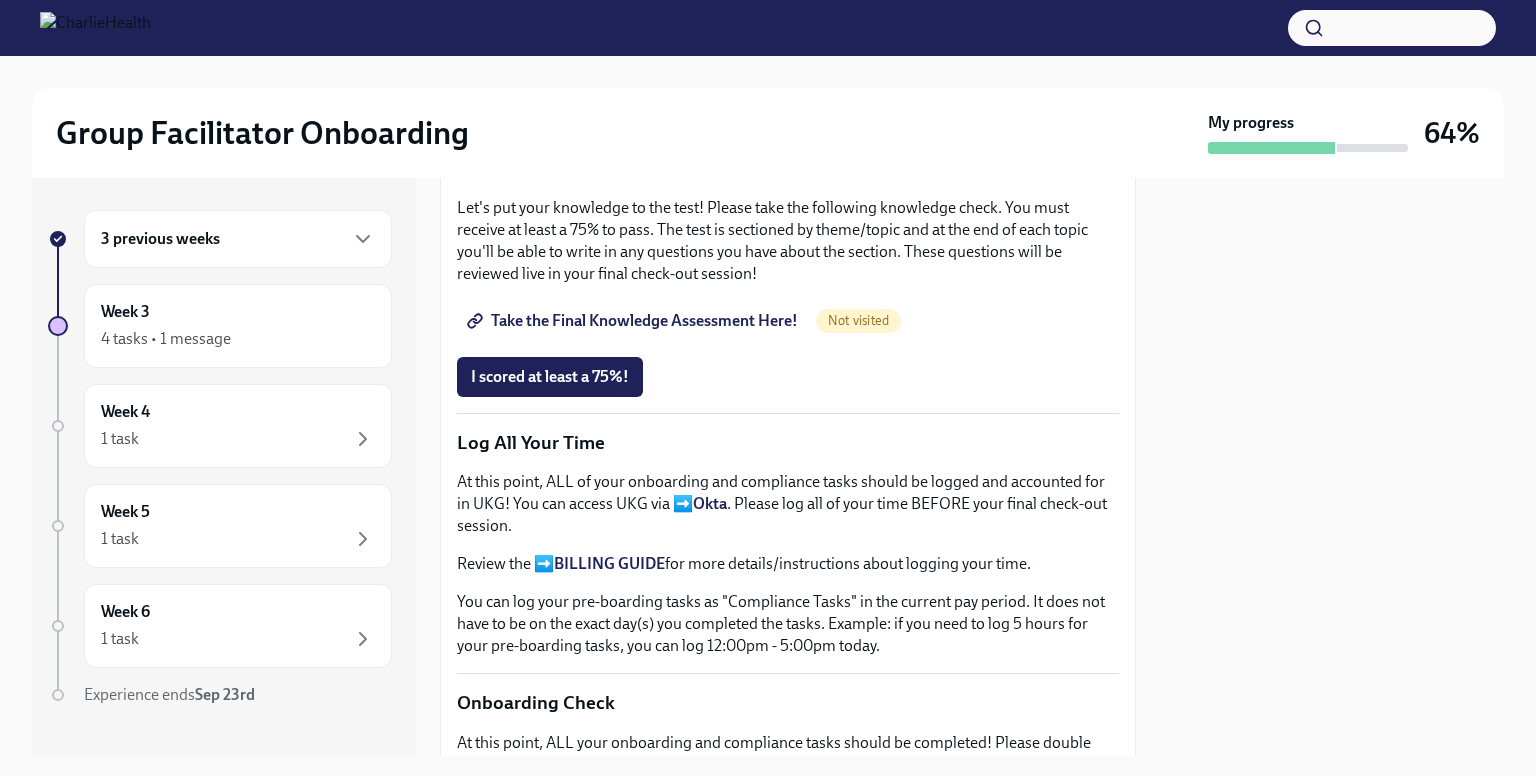 scroll, scrollTop: 1132, scrollLeft: 0, axis: vertical 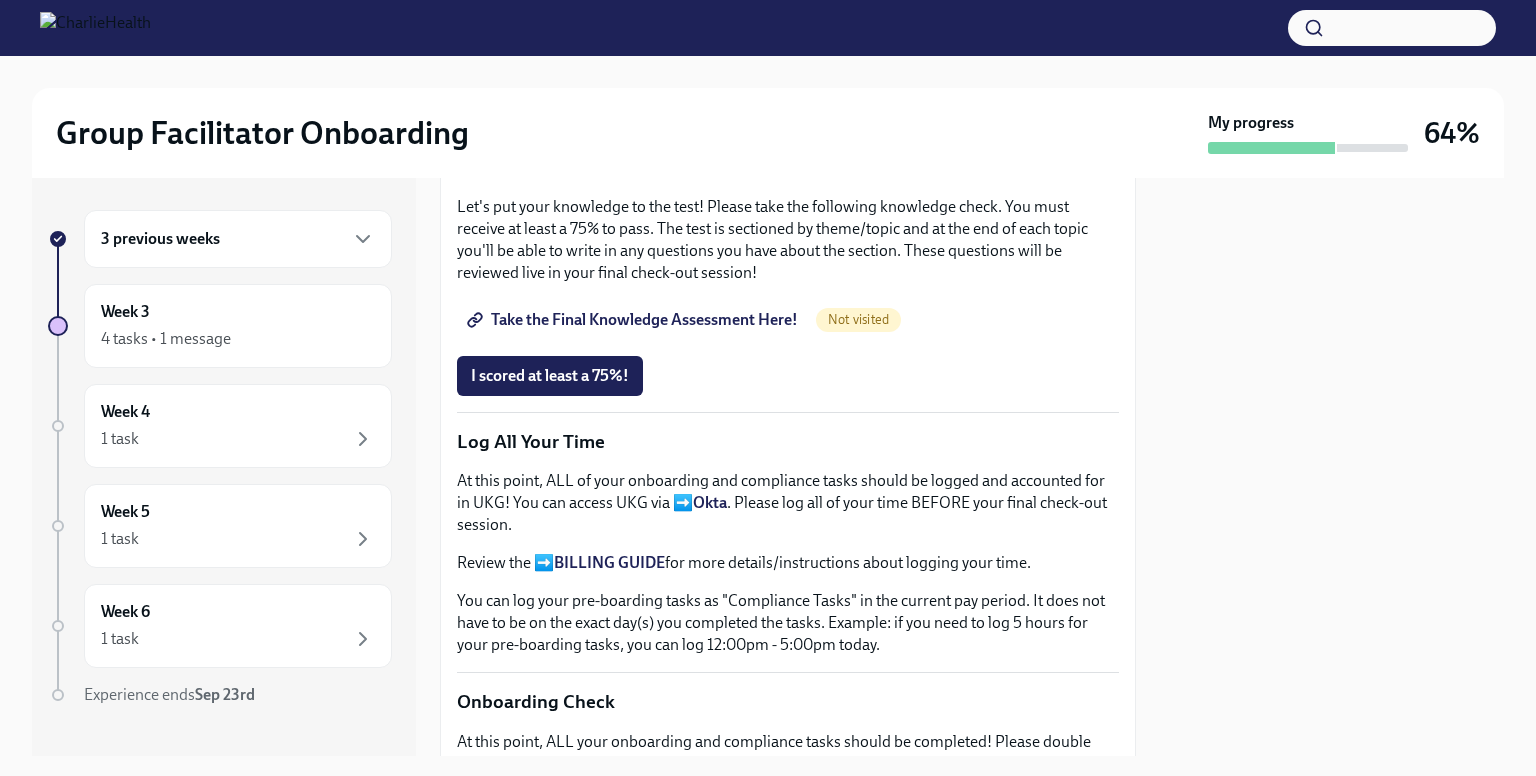 click on "Take the Final Knowledge Assessment Here!" at bounding box center (634, 320) 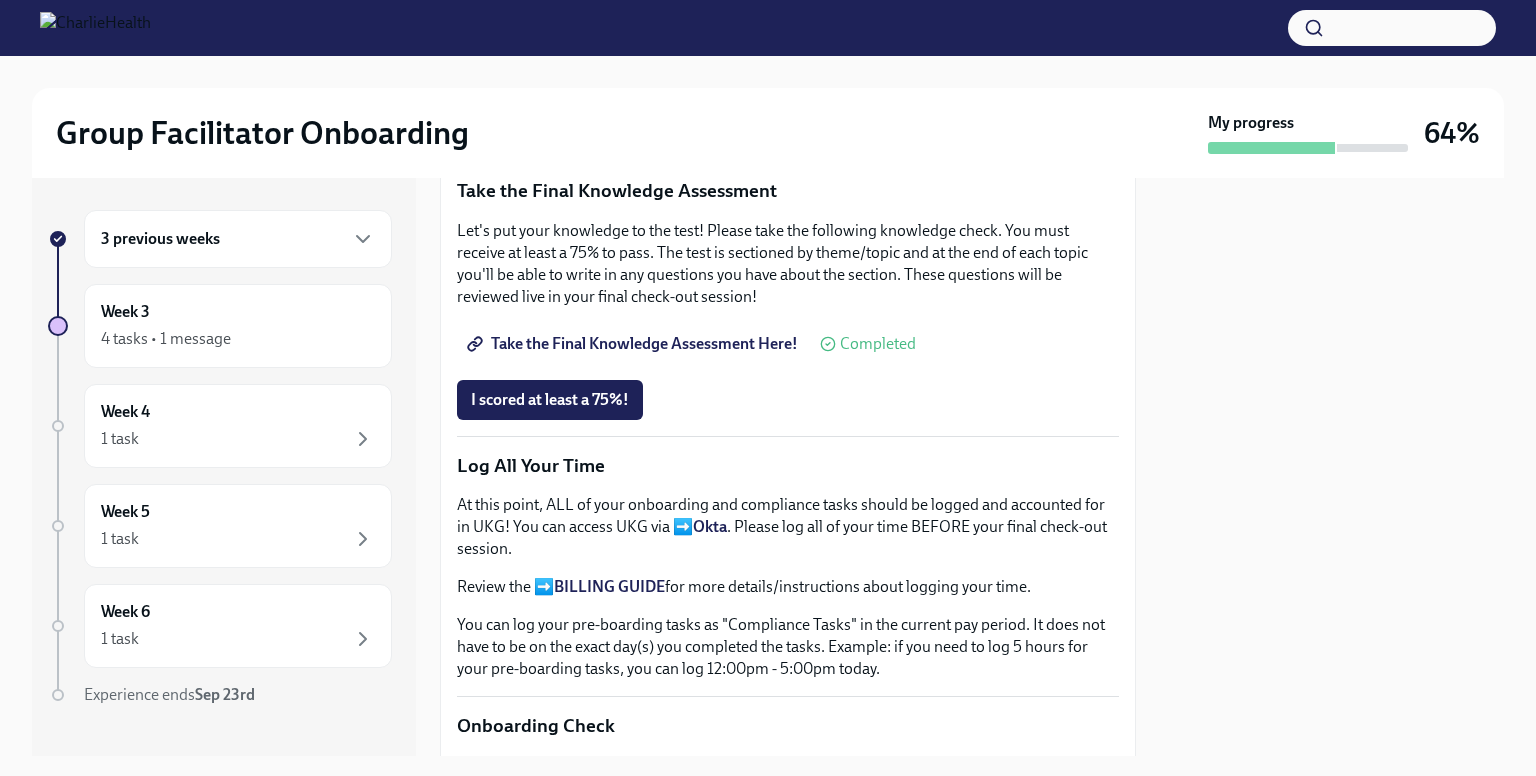 scroll, scrollTop: 1108, scrollLeft: 0, axis: vertical 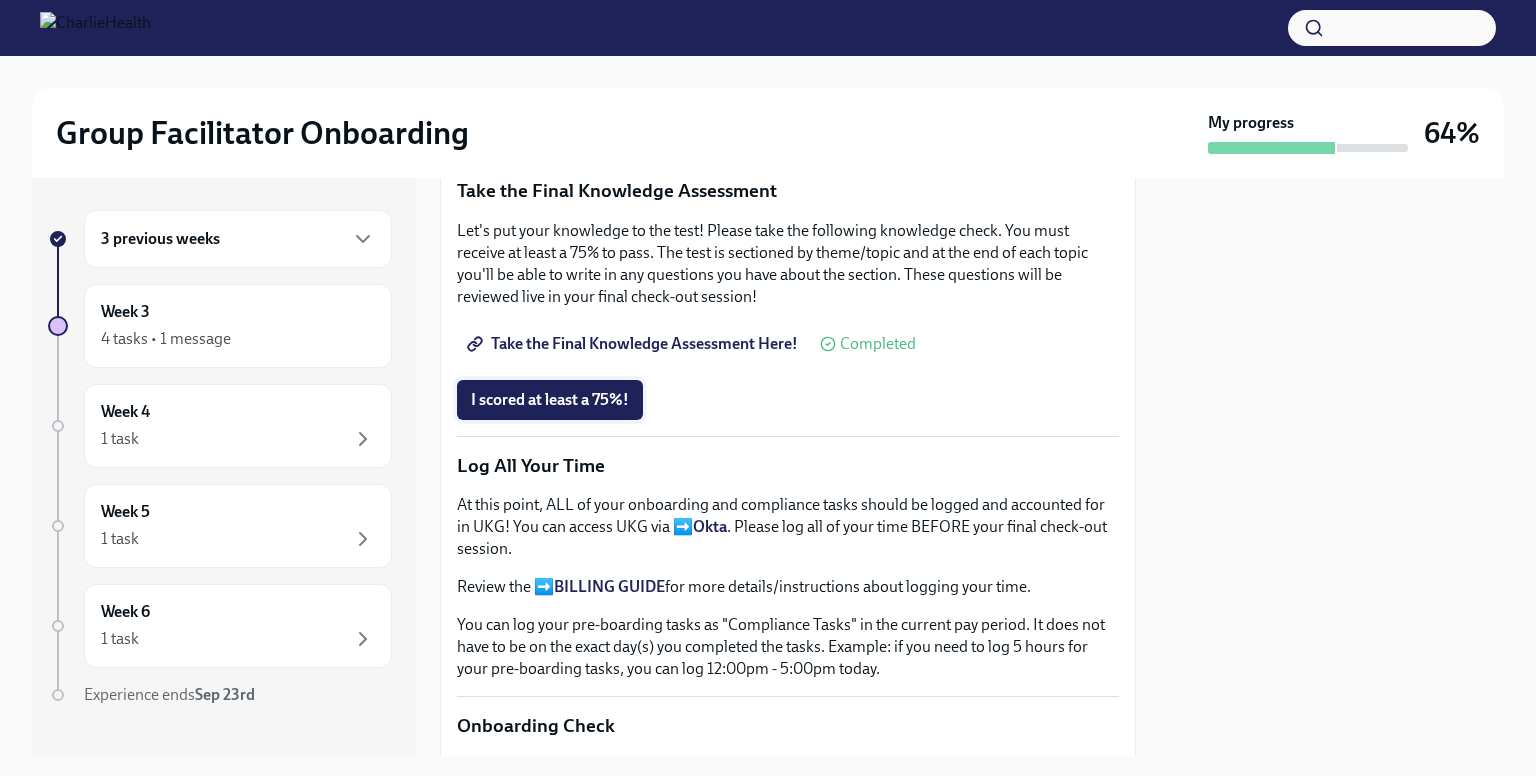 click on "I scored at least a 75%!" at bounding box center [550, 400] 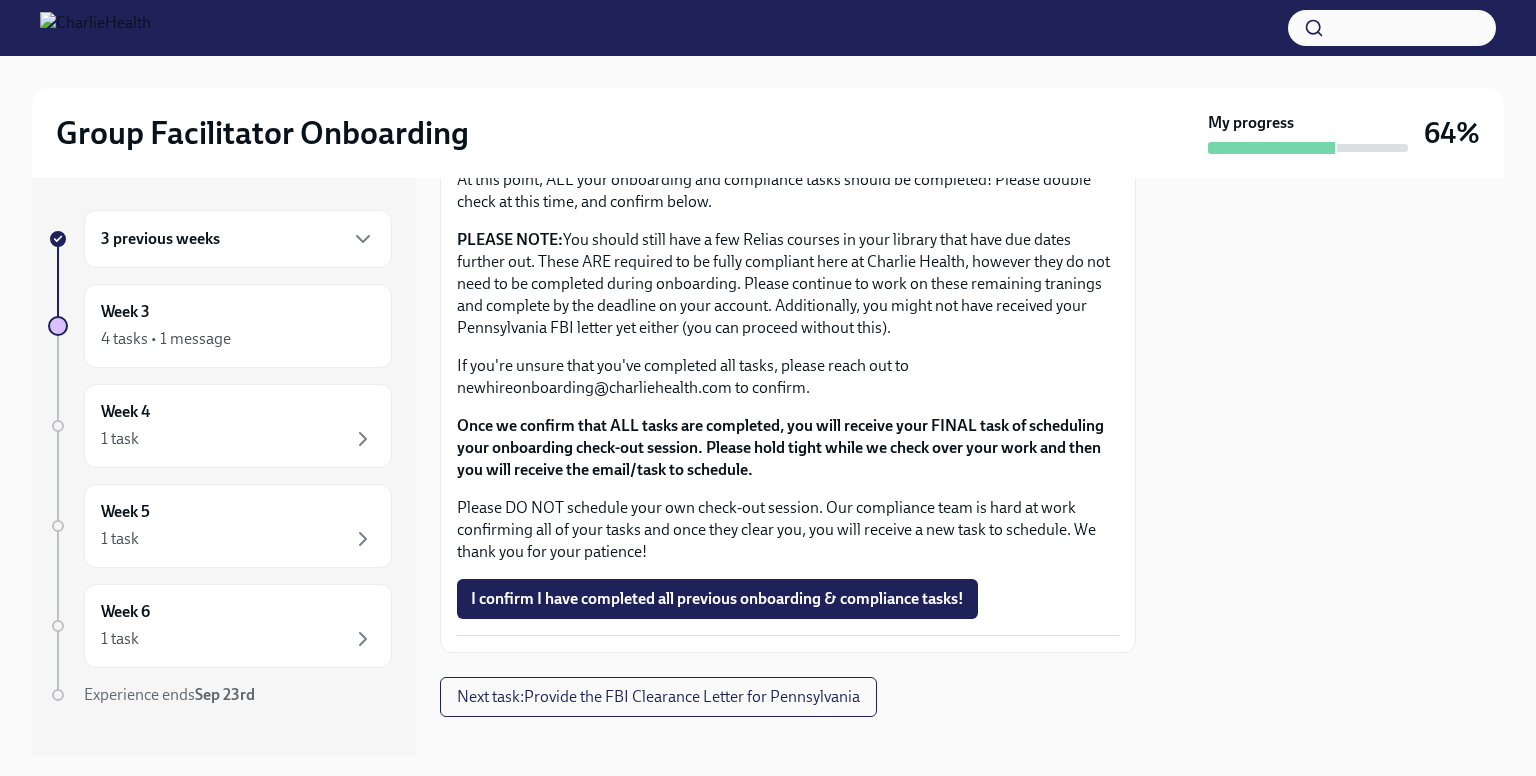 scroll, scrollTop: 1707, scrollLeft: 0, axis: vertical 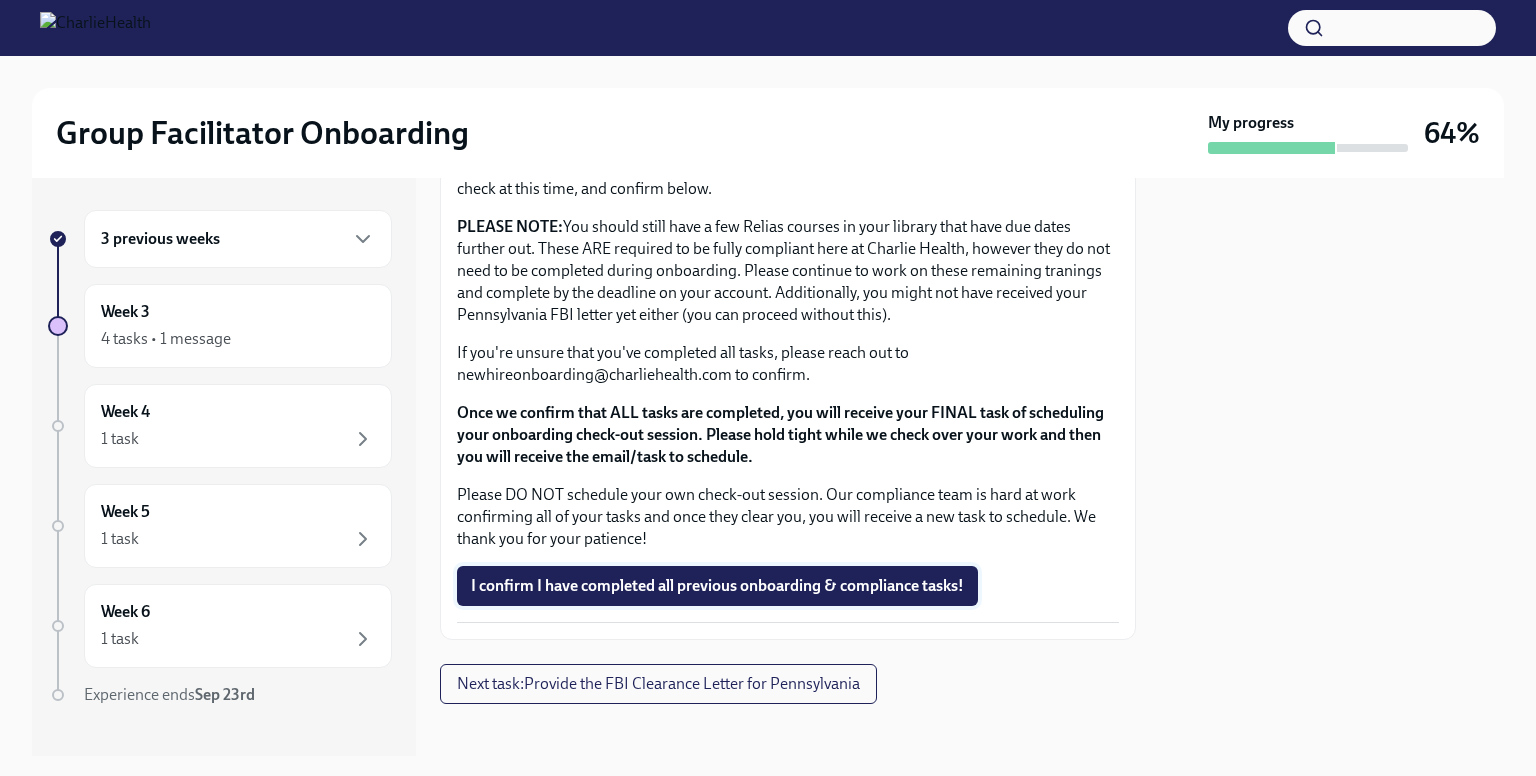 click on "I confirm I have completed all previous onboarding & compliance tasks!" at bounding box center (717, 586) 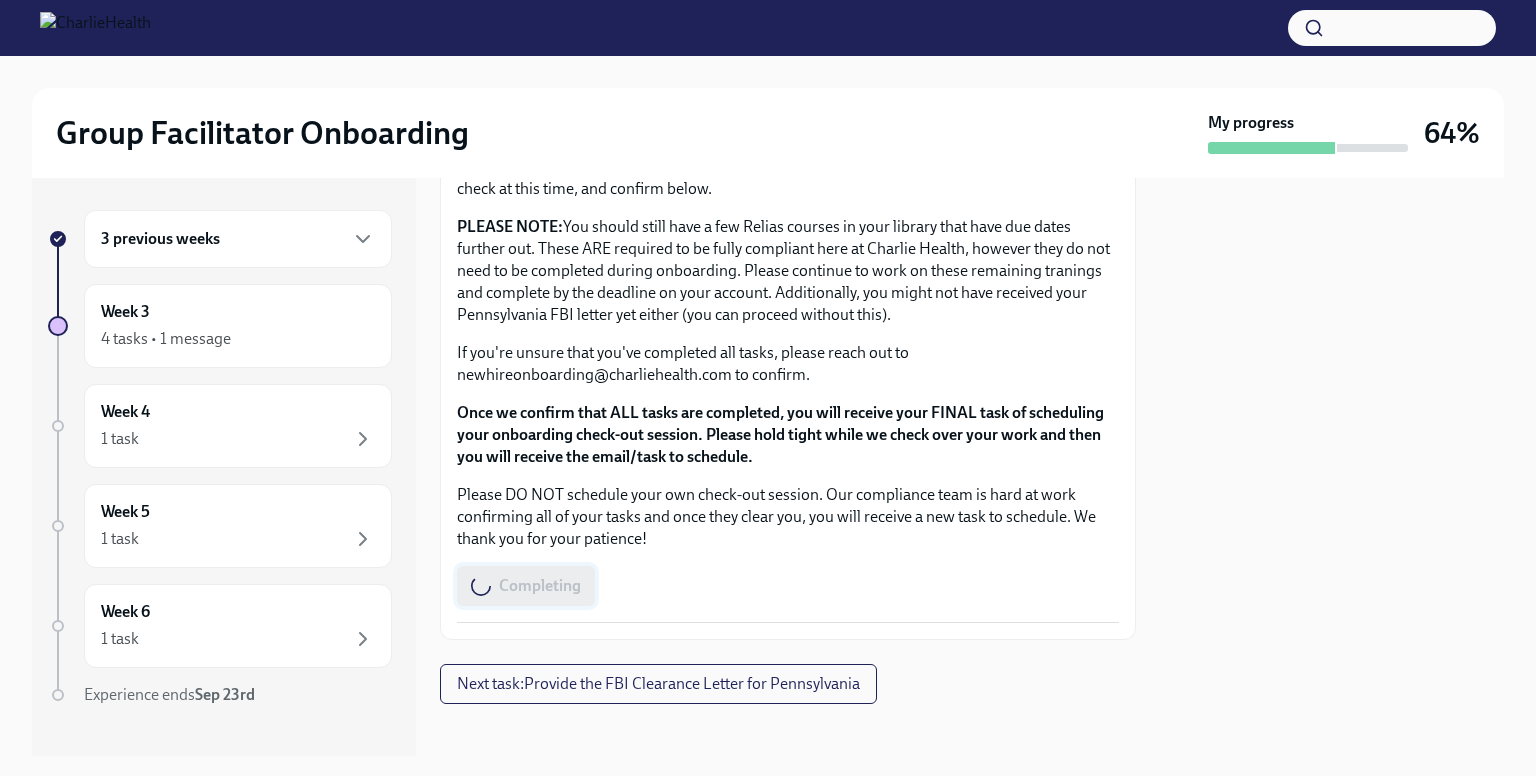 click on "Completing" at bounding box center (788, 586) 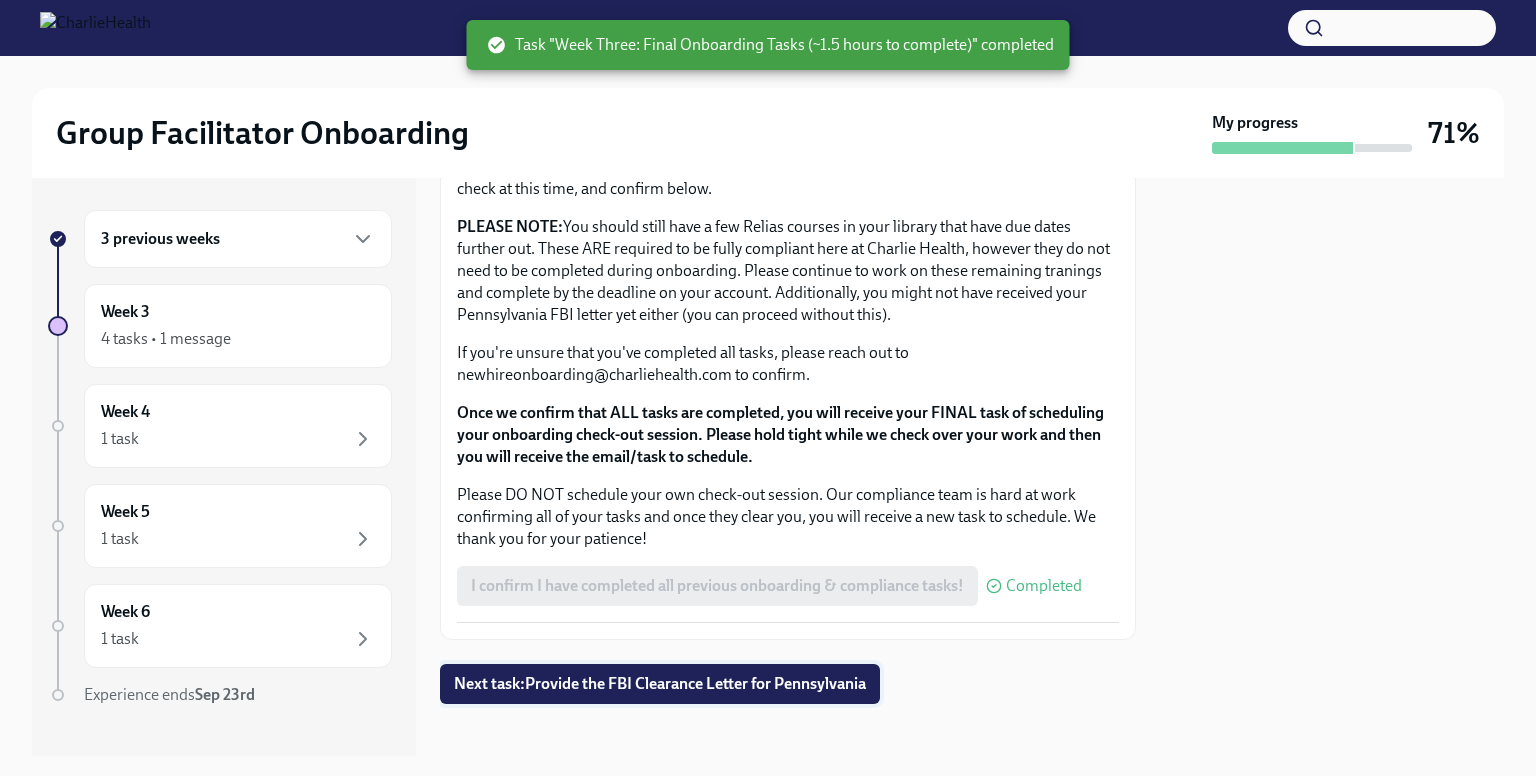 click on "Next task :  Provide the FBI Clearance Letter for Pennsylvania" at bounding box center (660, 684) 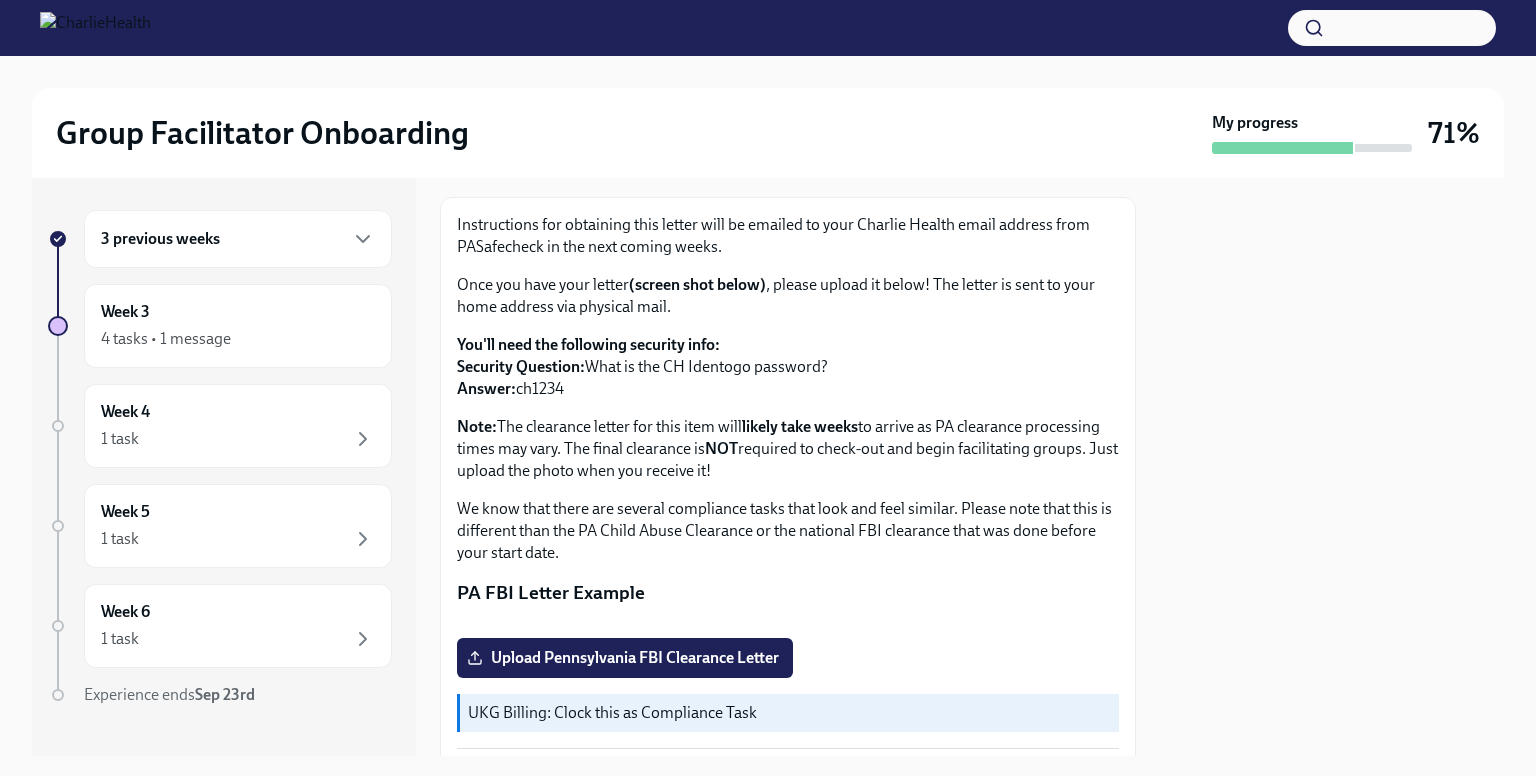 scroll, scrollTop: 0, scrollLeft: 0, axis: both 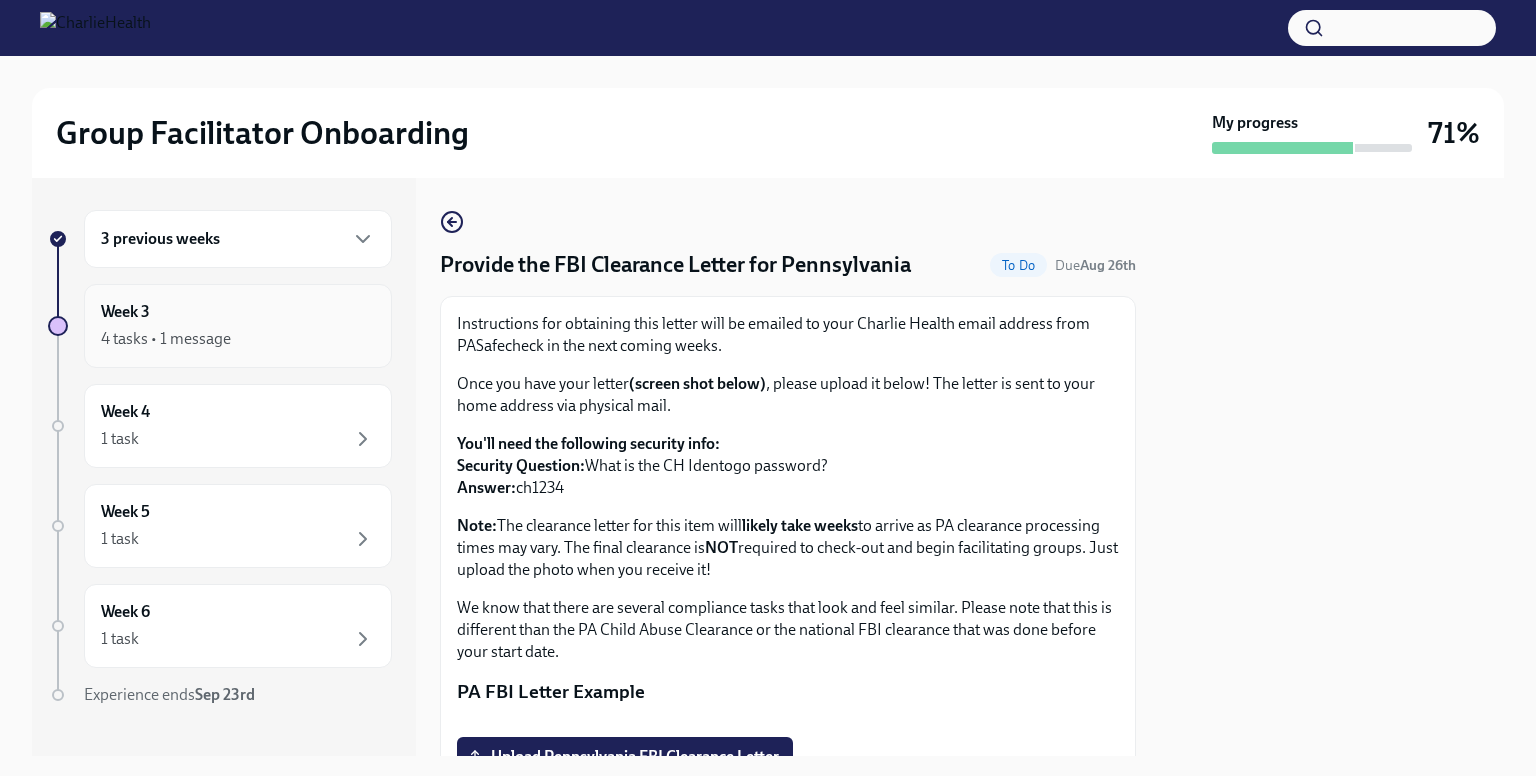 click on "Week 3 4 tasks • 1 message" at bounding box center (238, 326) 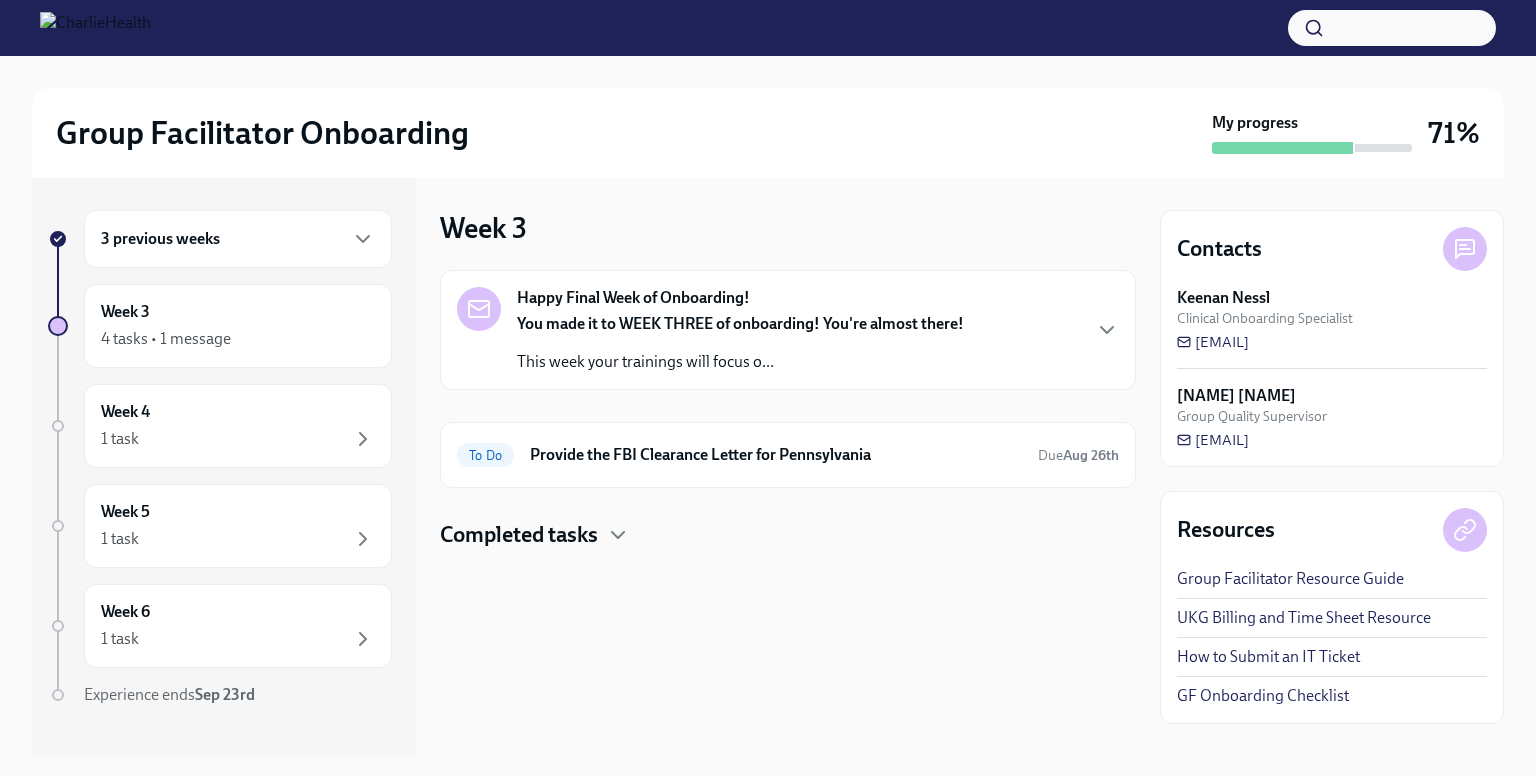 click on "Completed tasks" at bounding box center [788, 535] 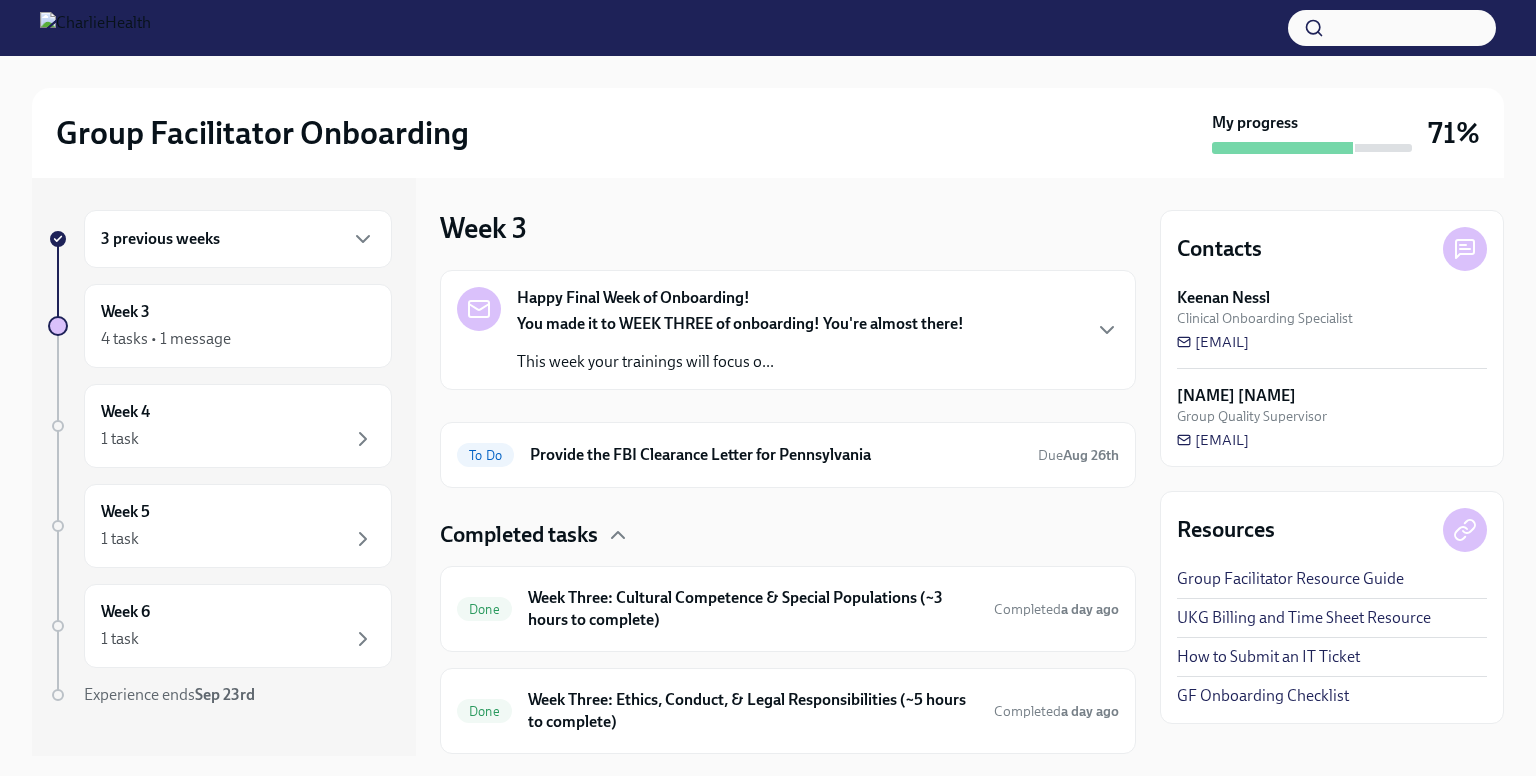 scroll, scrollTop: 141, scrollLeft: 0, axis: vertical 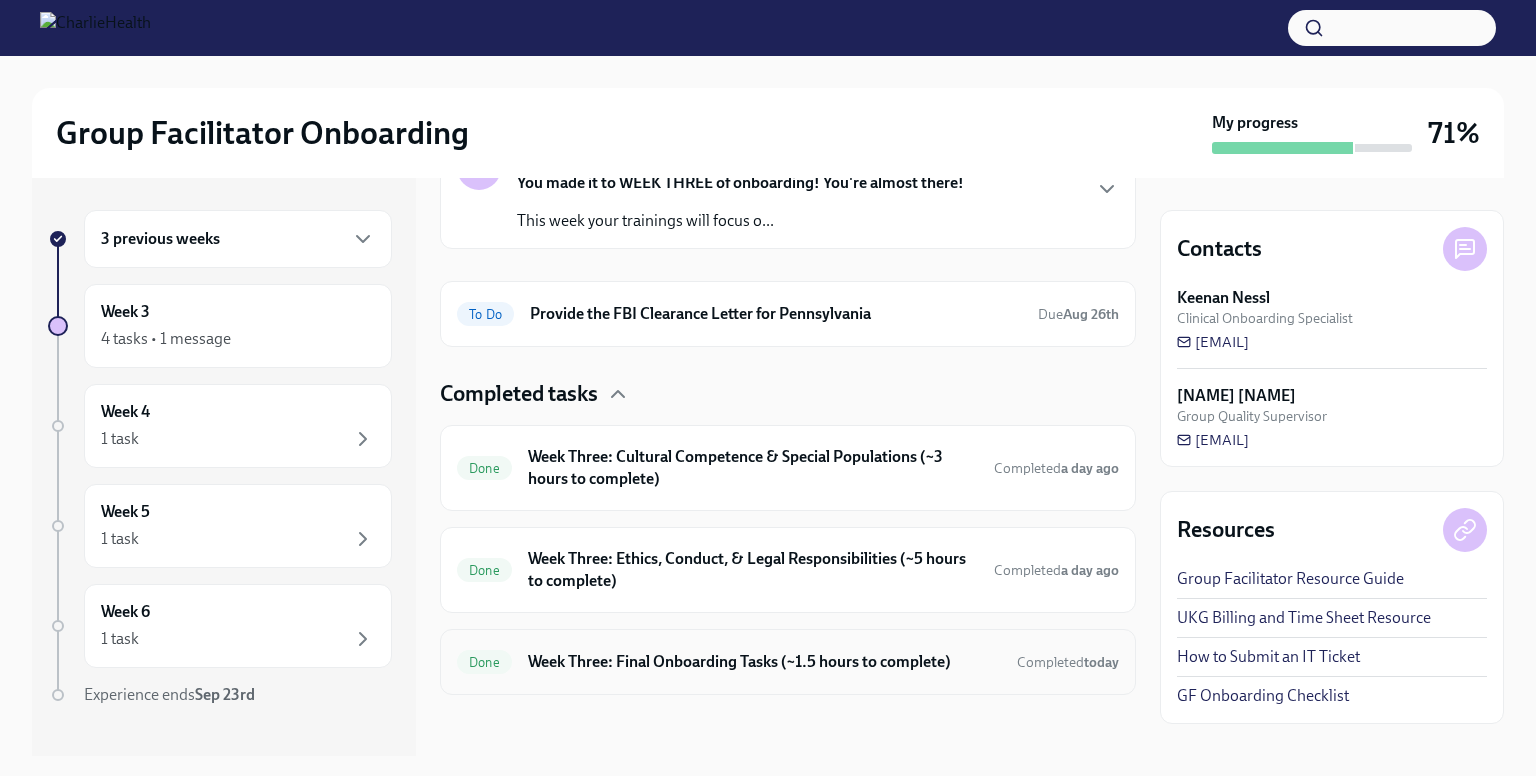click on "Done Week Three: Final Onboarding Tasks (~1.5 hours to complete) Completed  today" at bounding box center (788, 662) 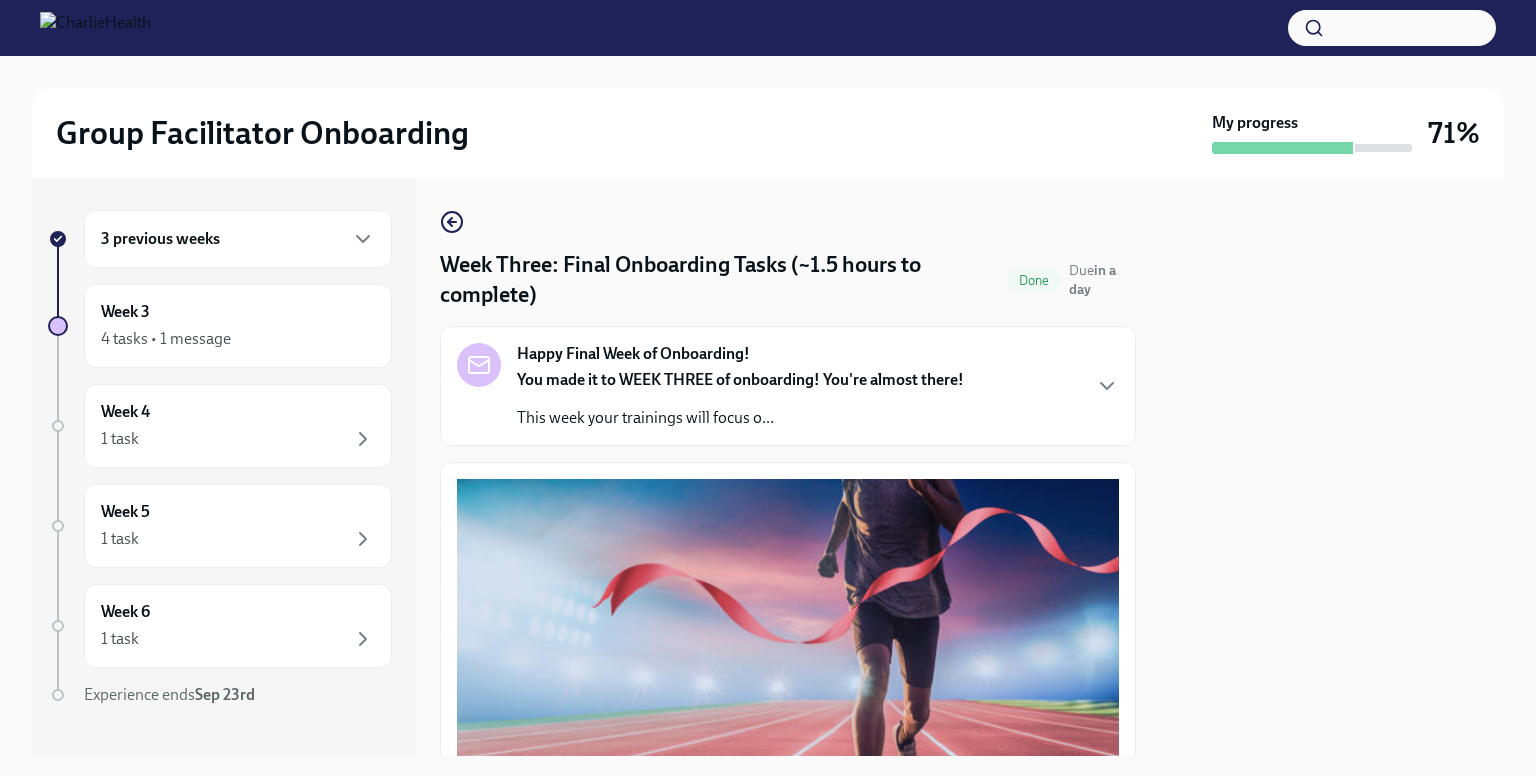 click at bounding box center [788, 699] 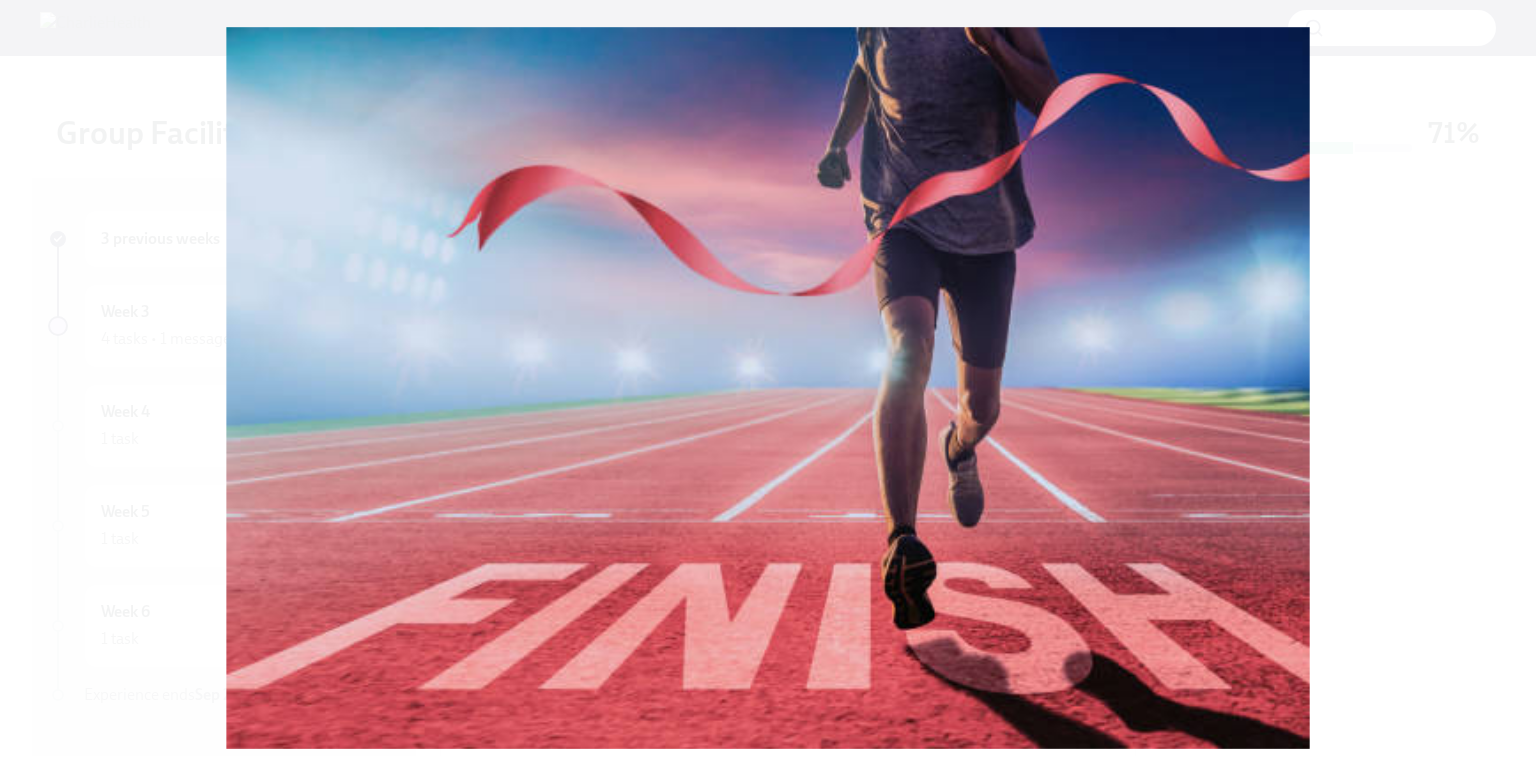 click at bounding box center (768, 388) 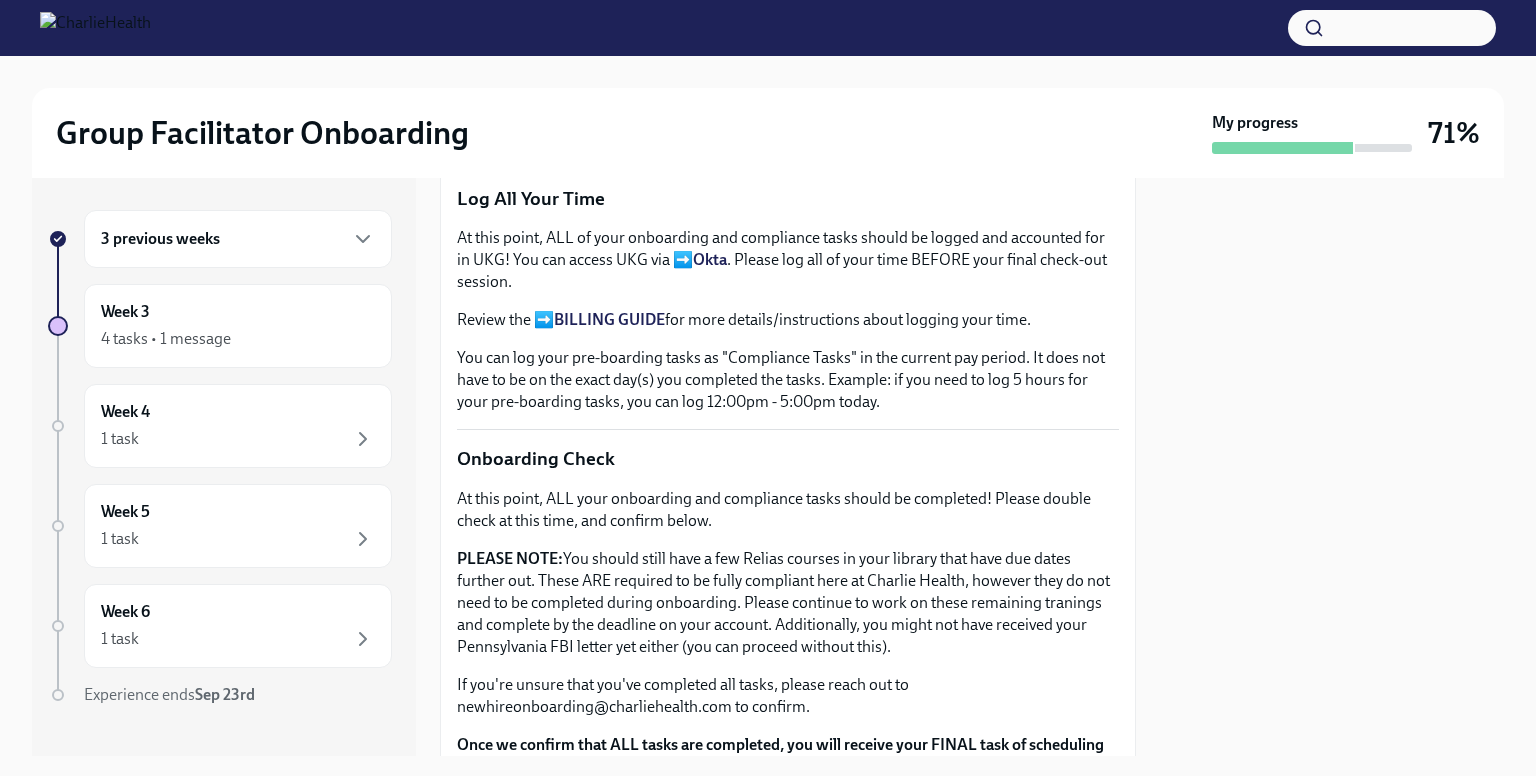 scroll, scrollTop: 1479, scrollLeft: 0, axis: vertical 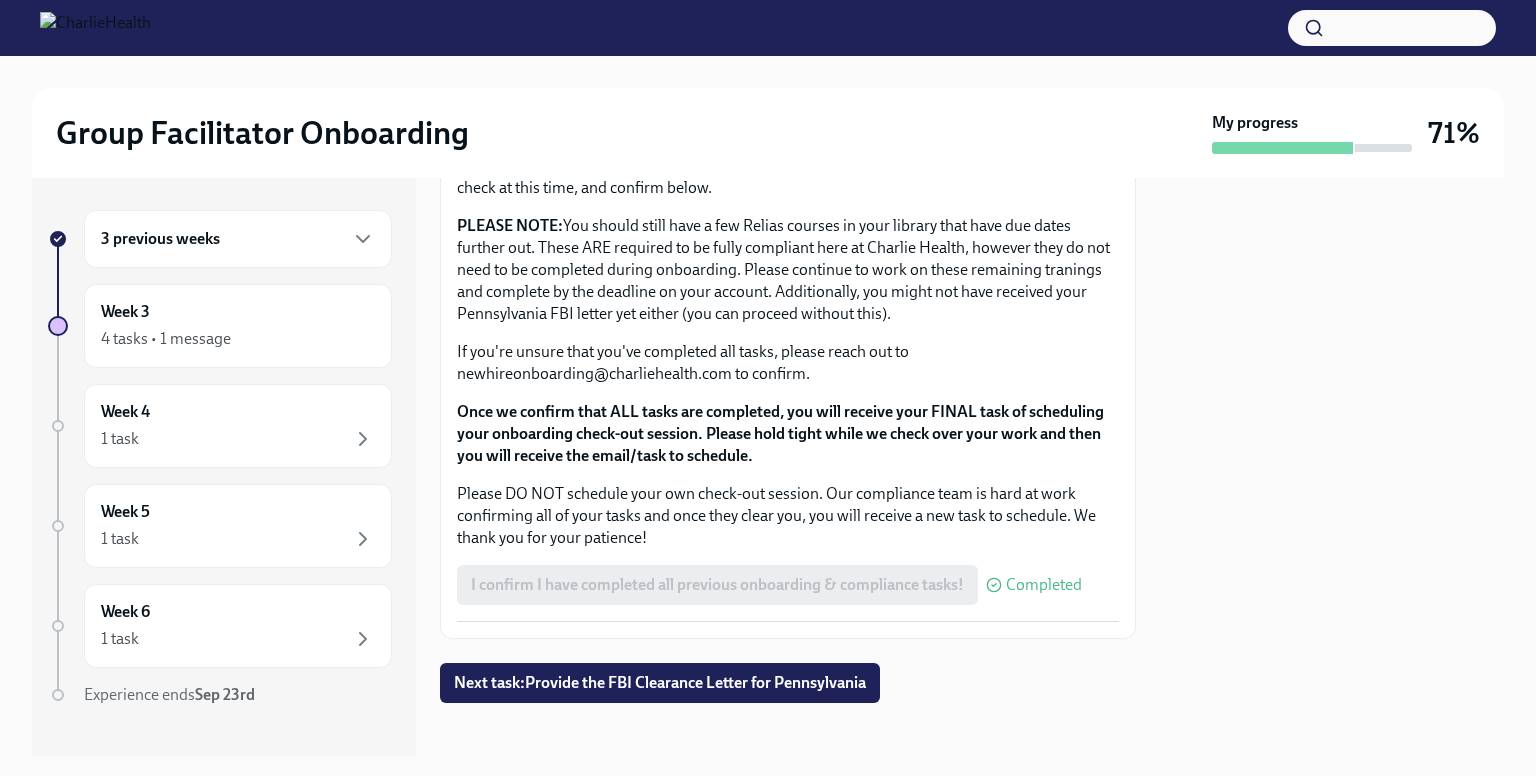 click on "I confirm I have completed all previous onboarding & compliance tasks! Completed" at bounding box center [769, 585] 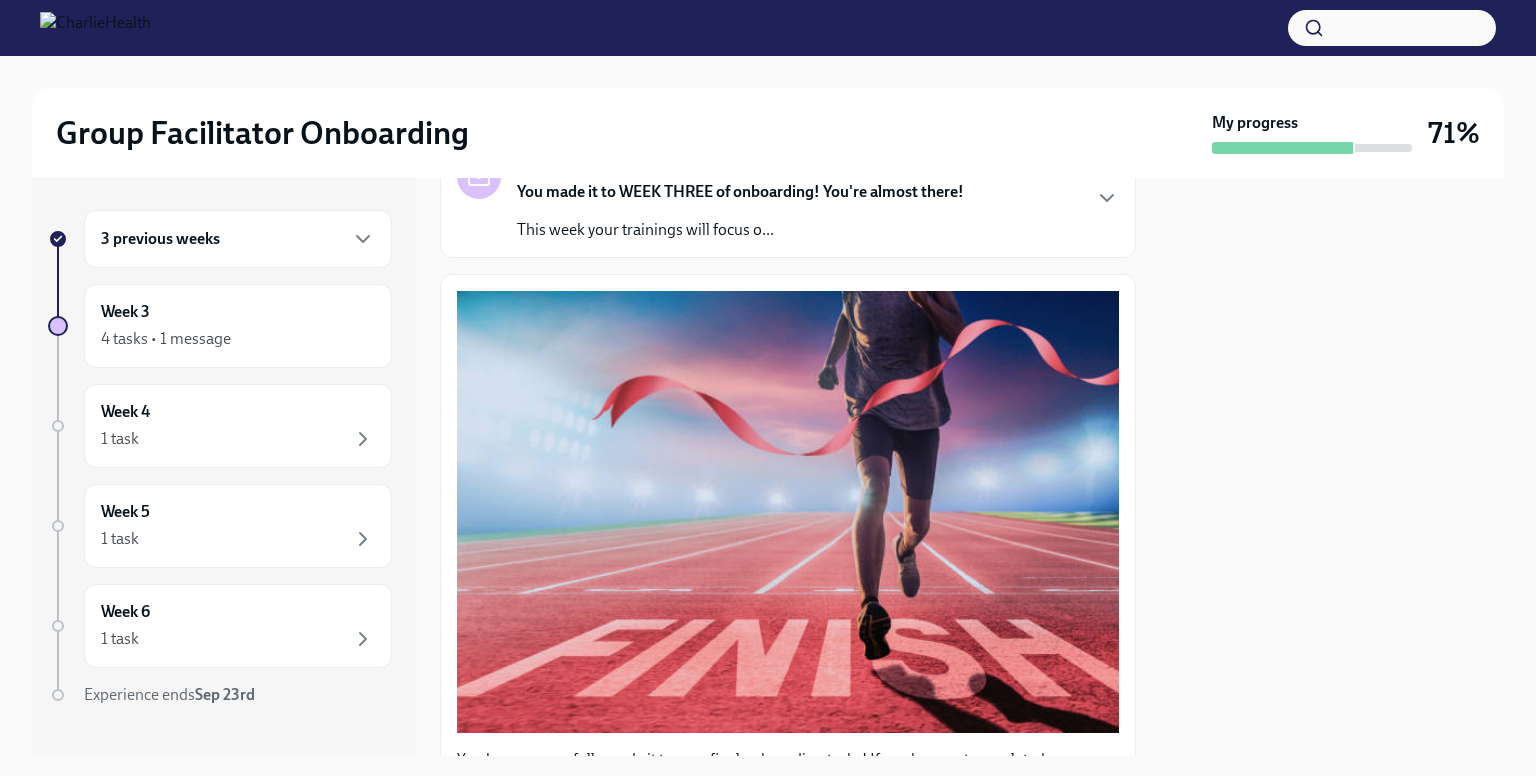scroll, scrollTop: 0, scrollLeft: 0, axis: both 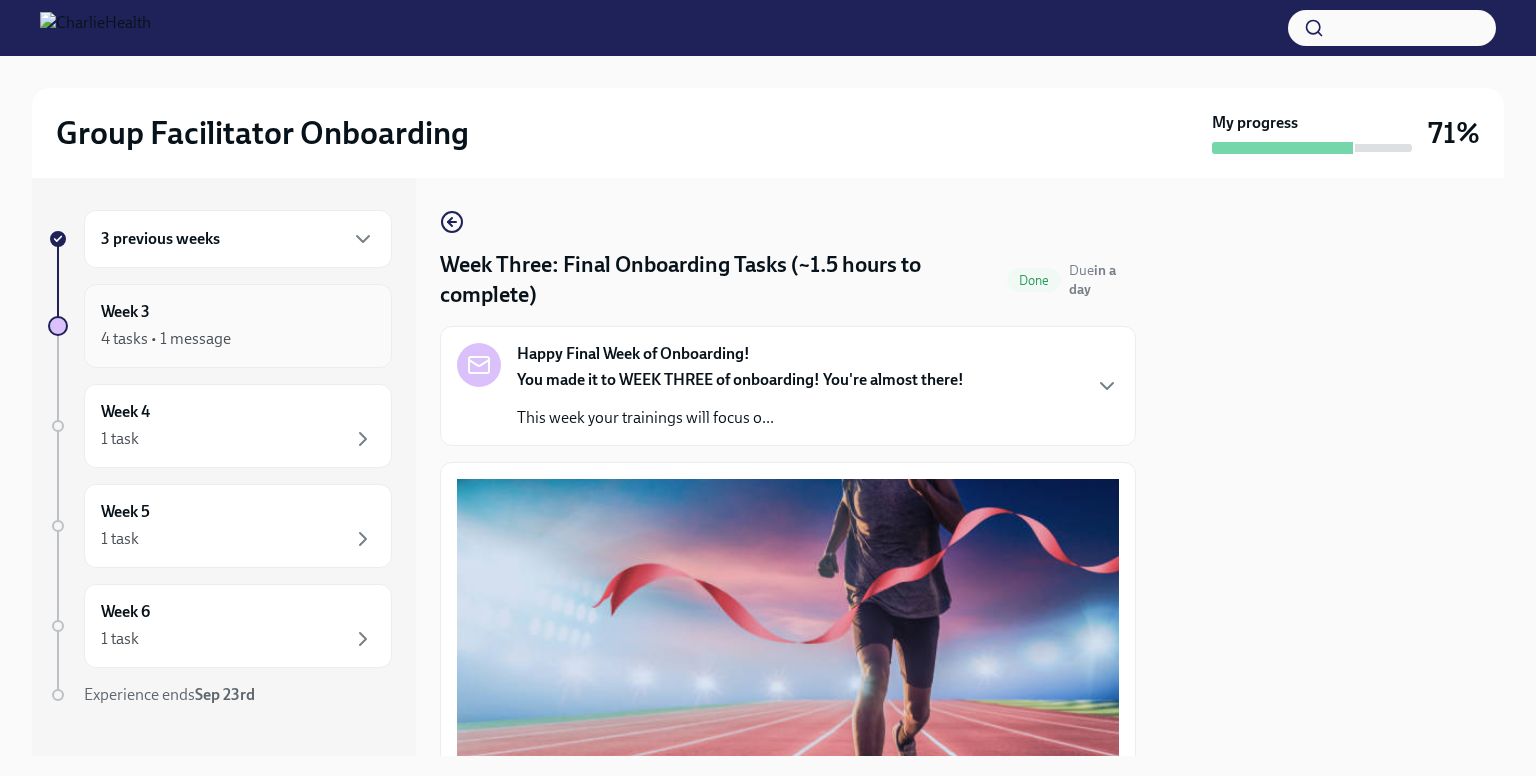 click on "4 tasks • 1 message" at bounding box center [238, 339] 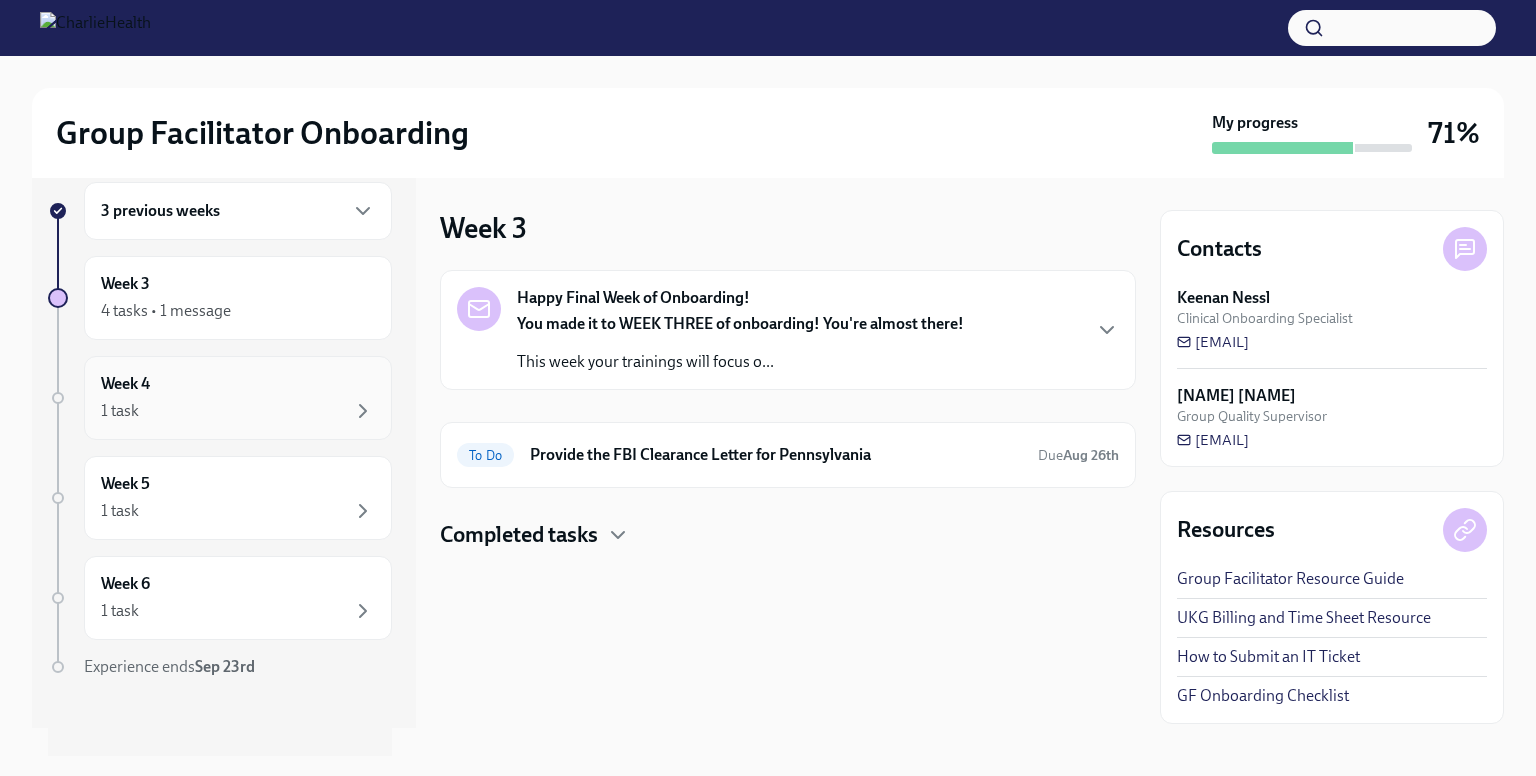 scroll, scrollTop: 0, scrollLeft: 0, axis: both 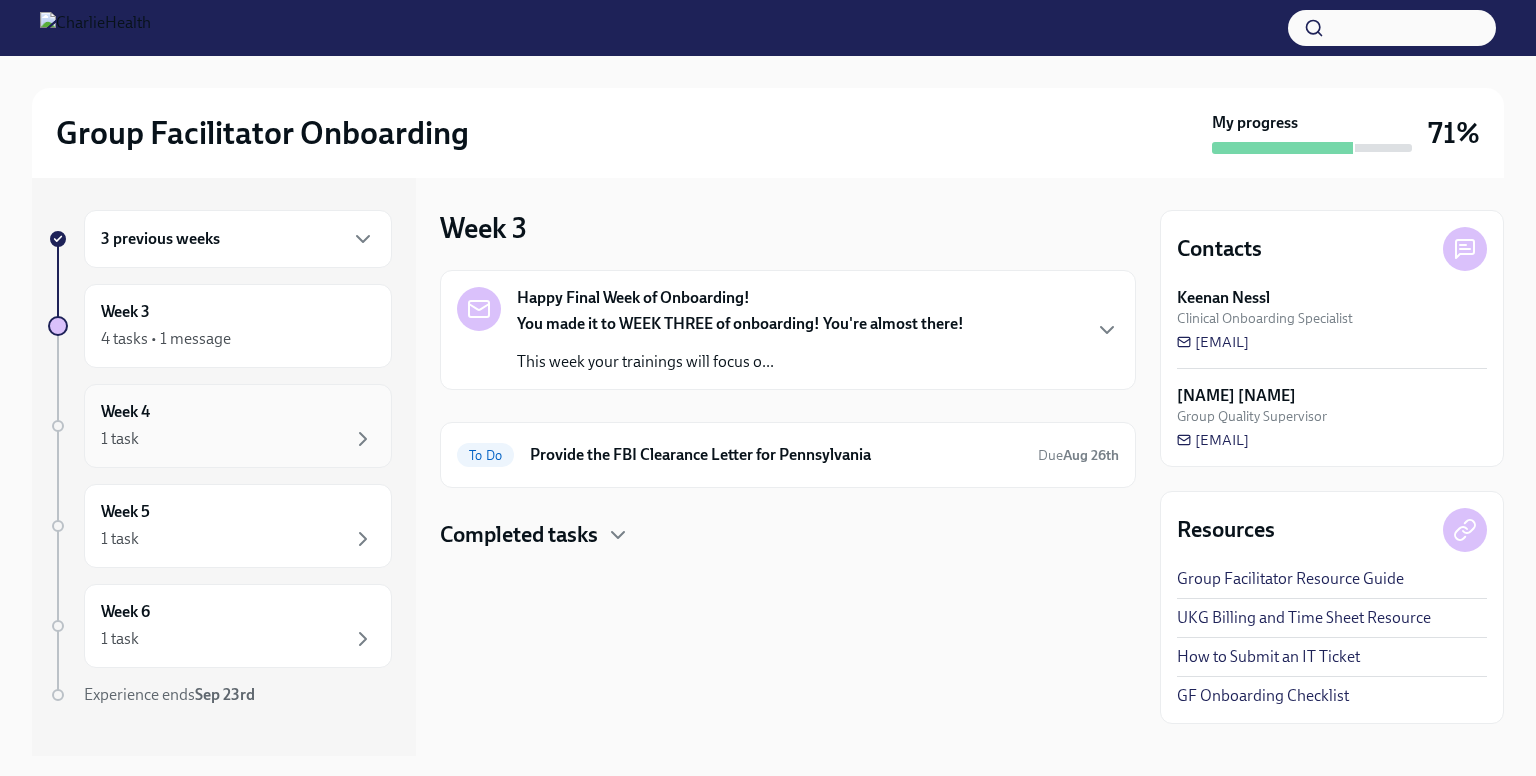 click on "Week 4 1 task" at bounding box center (238, 426) 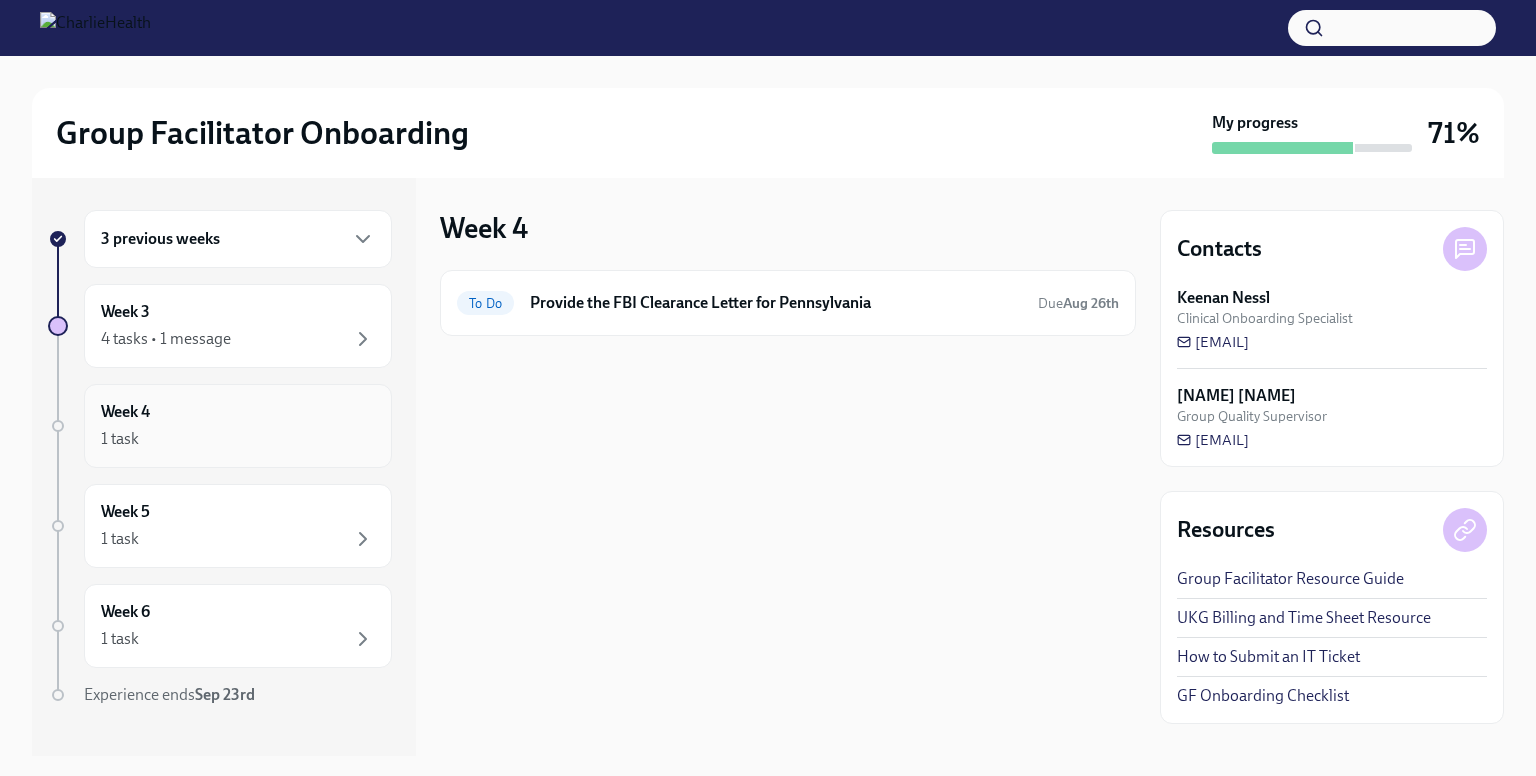 click on "Week 4 1 task" at bounding box center (238, 426) 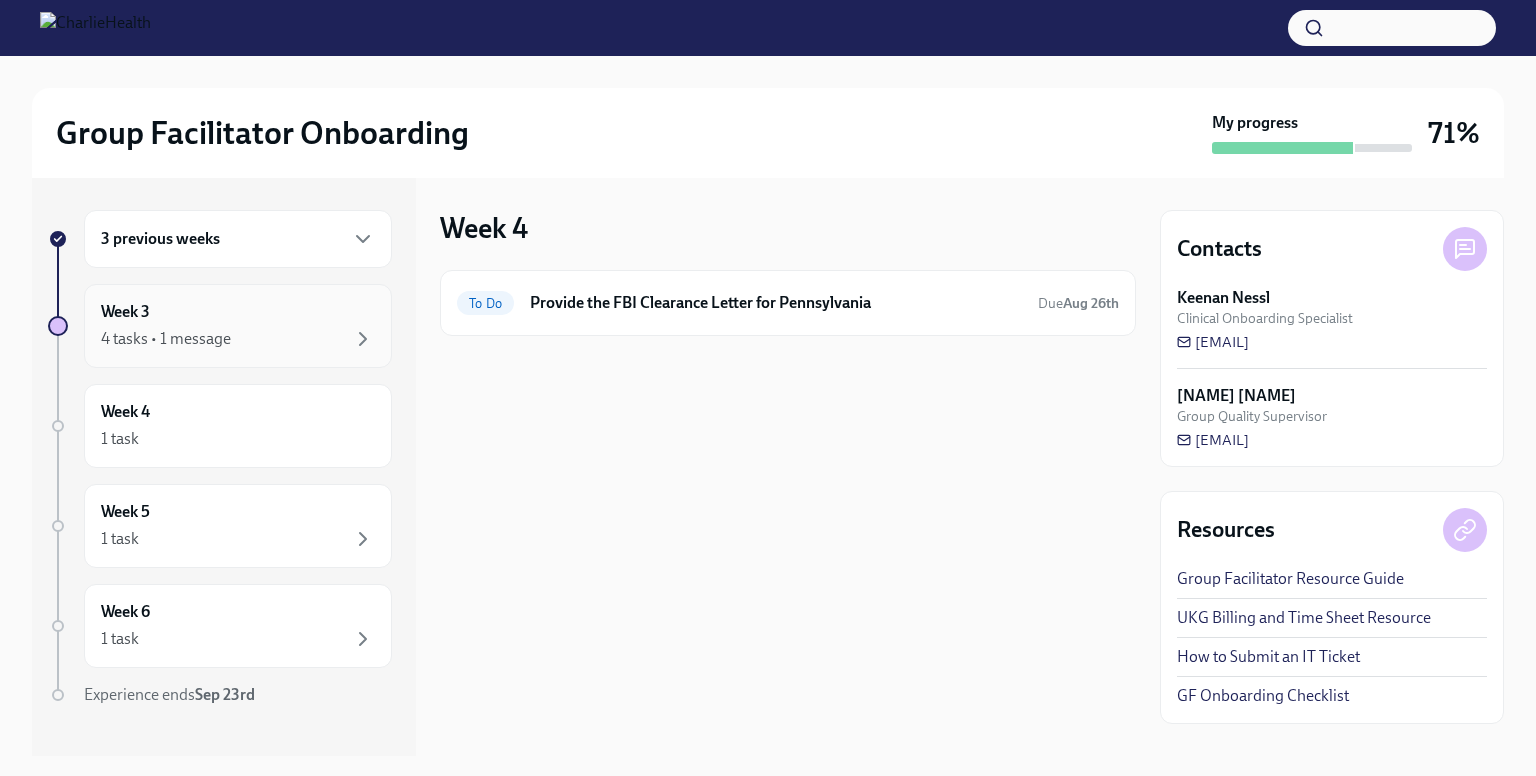 click on "4 tasks • 1 message" at bounding box center (238, 339) 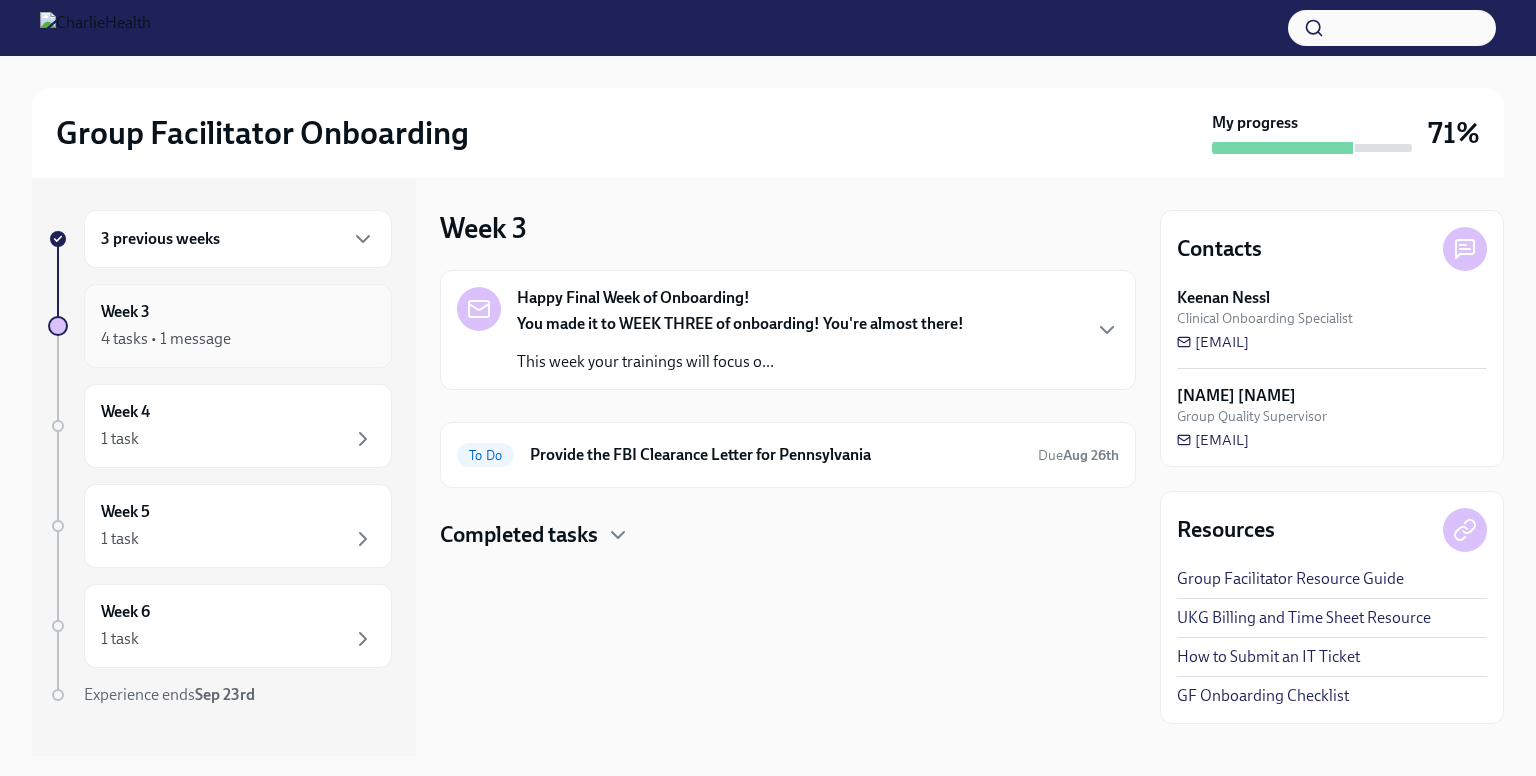 click on "4 tasks • 1 message" at bounding box center [238, 339] 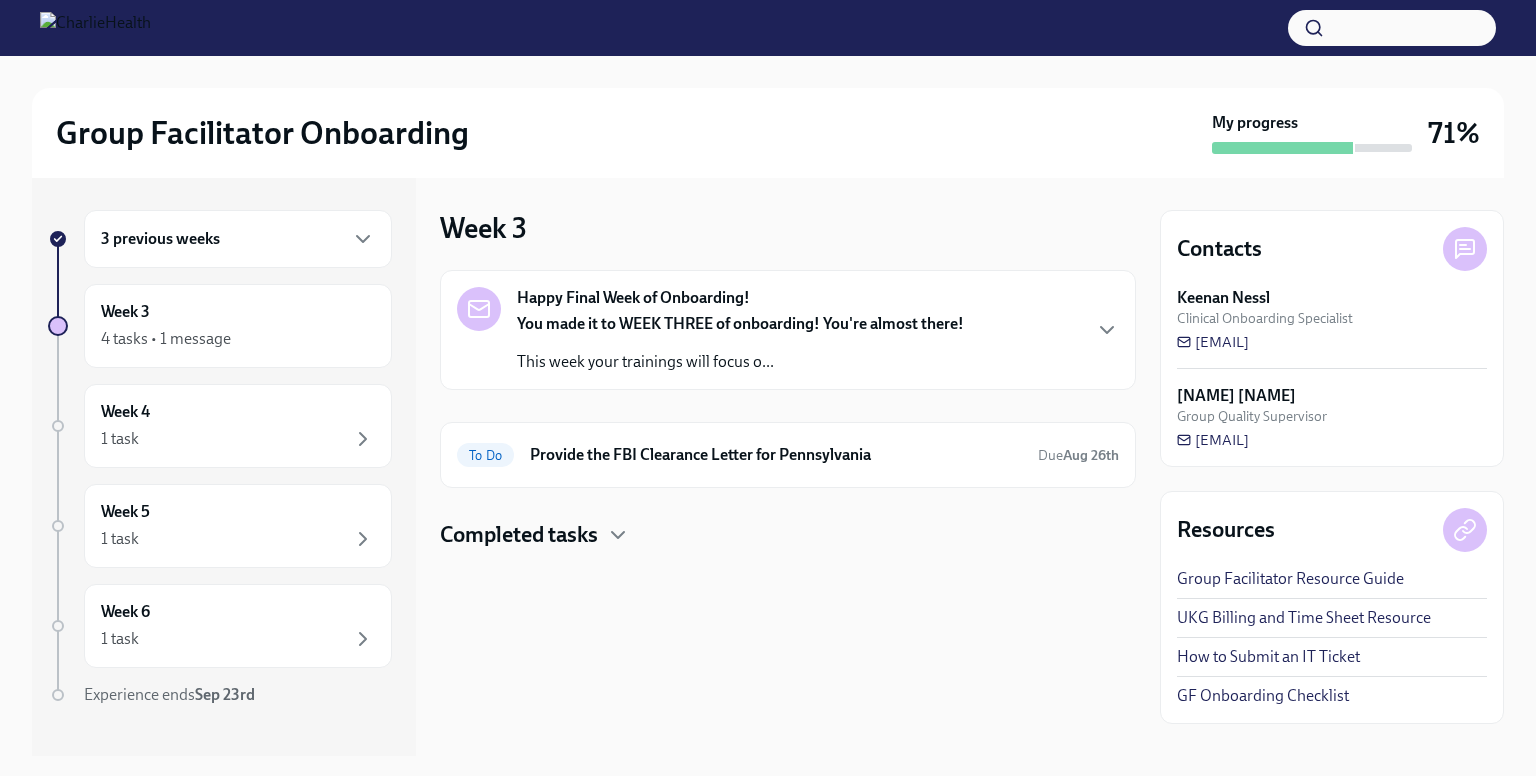 click on "Completed tasks" at bounding box center (519, 535) 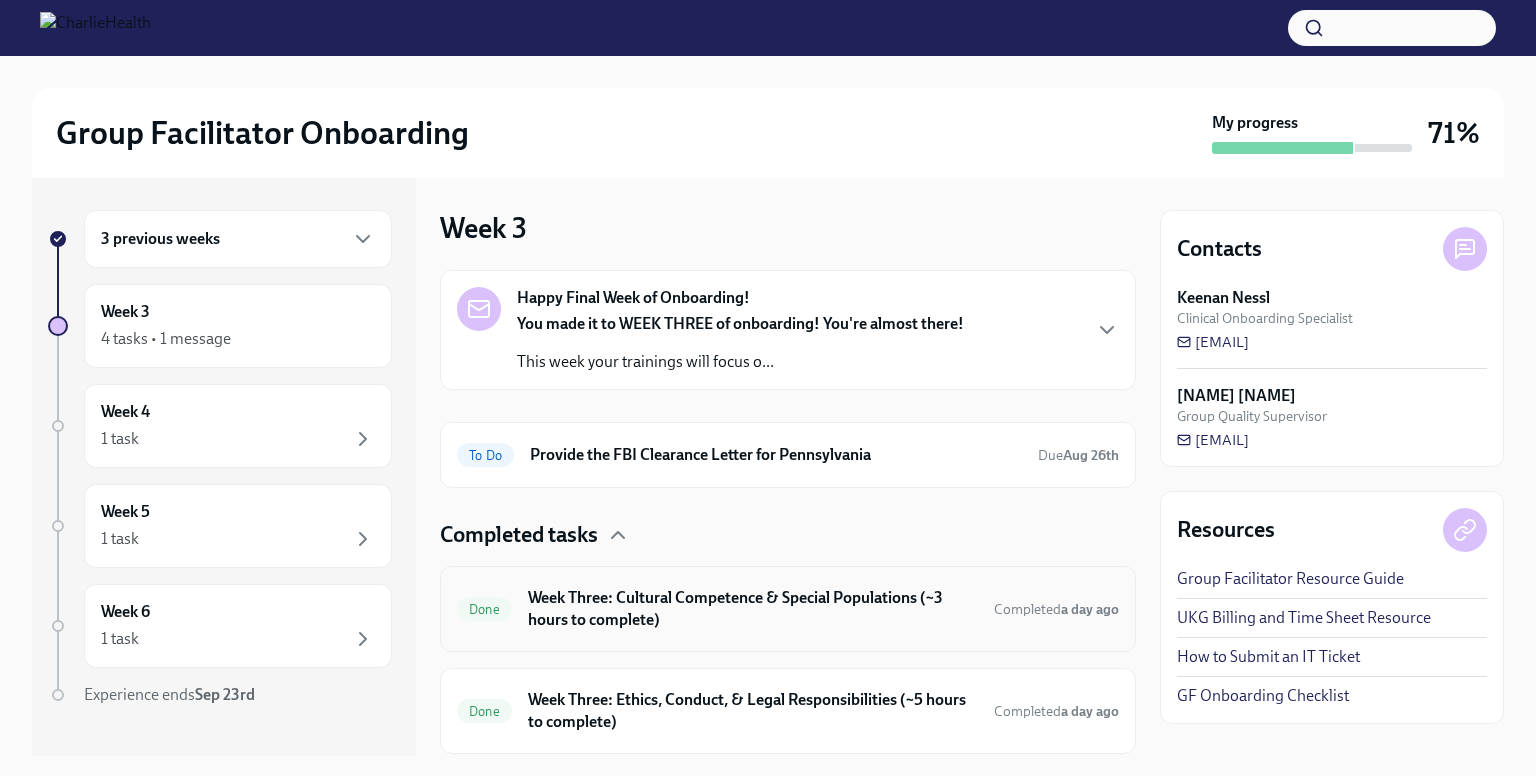 scroll, scrollTop: 141, scrollLeft: 0, axis: vertical 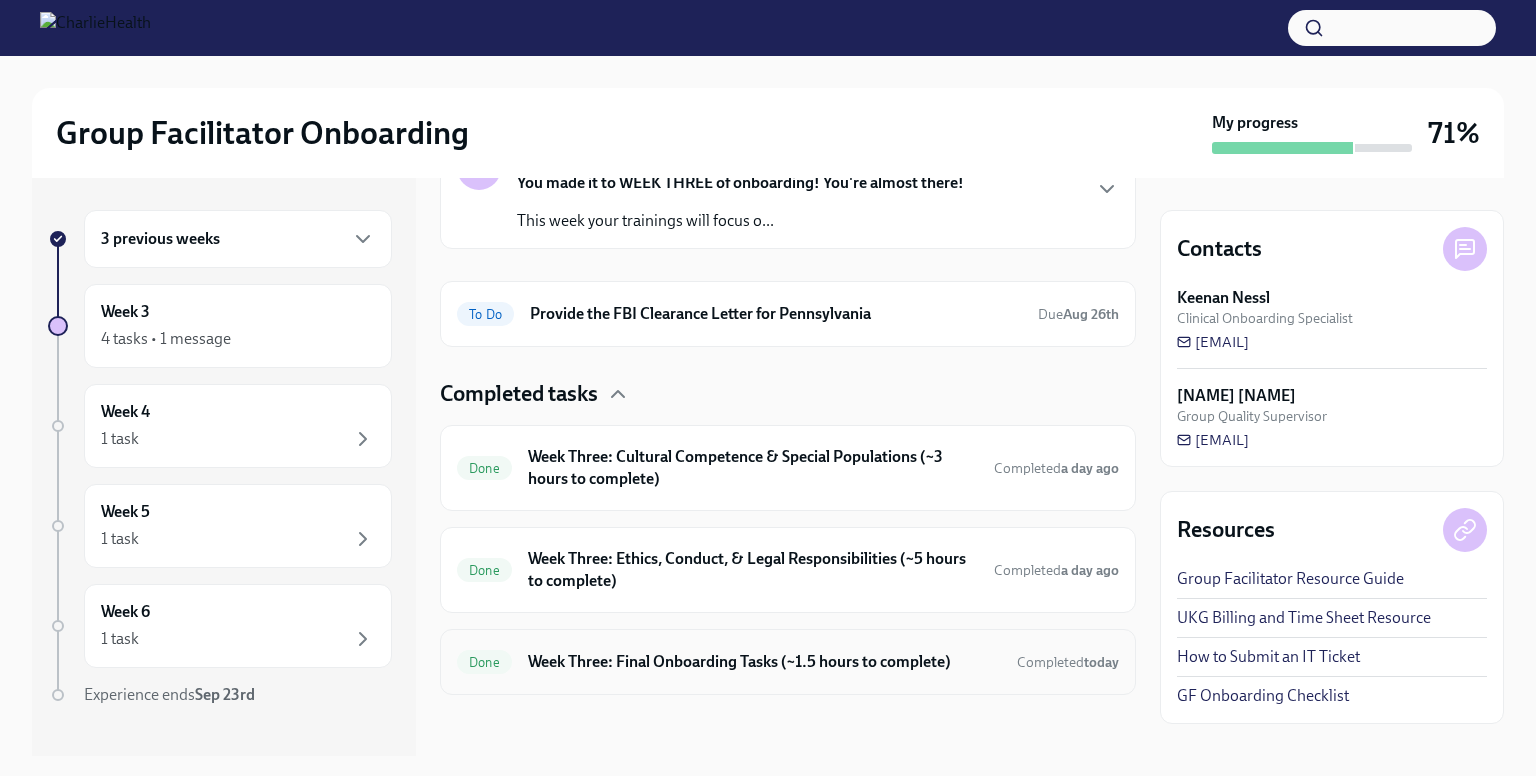 click on "Done Week Three: Final Onboarding Tasks (~1.5 hours to complete) Completed  today" at bounding box center (788, 662) 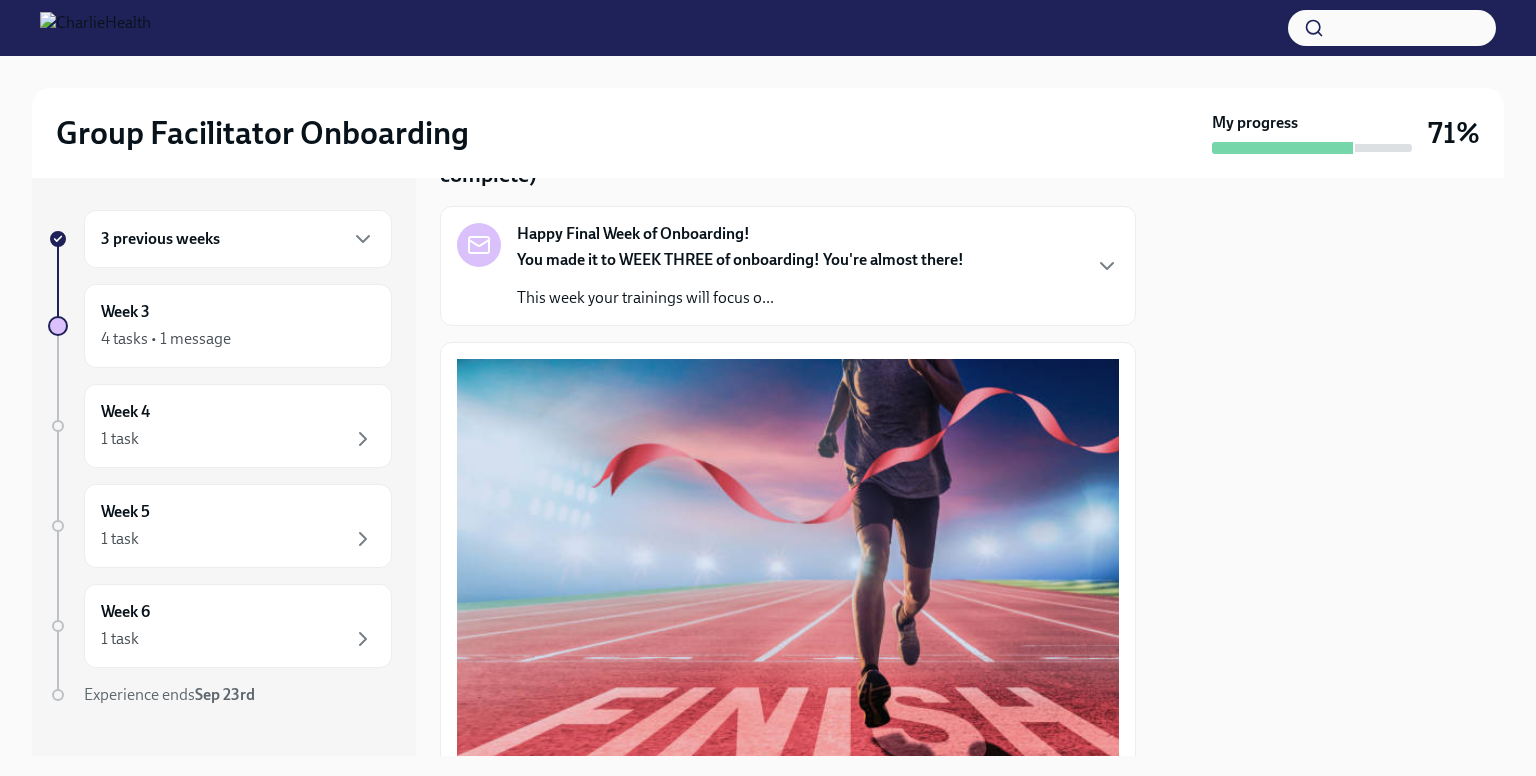 scroll, scrollTop: 0, scrollLeft: 0, axis: both 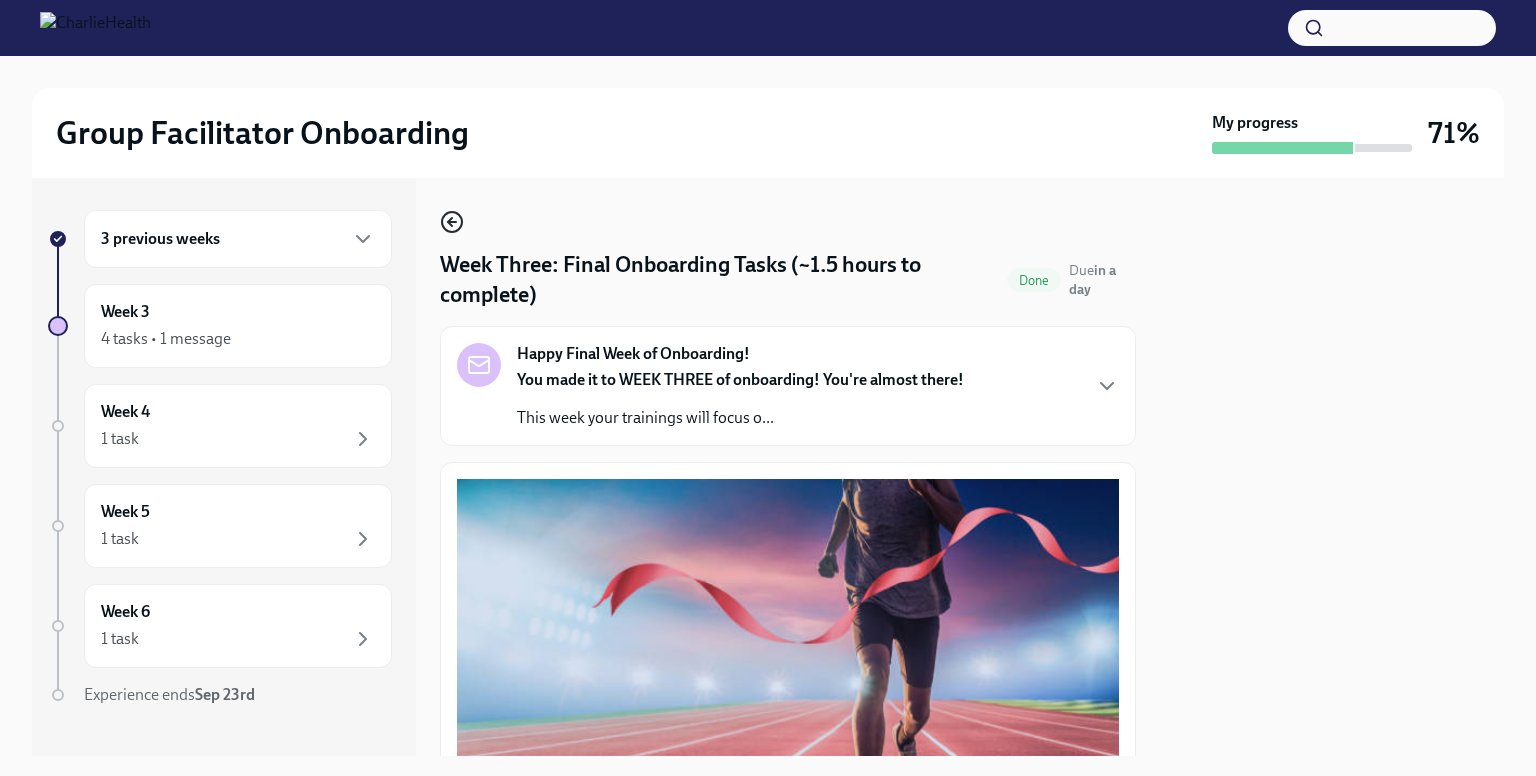 click 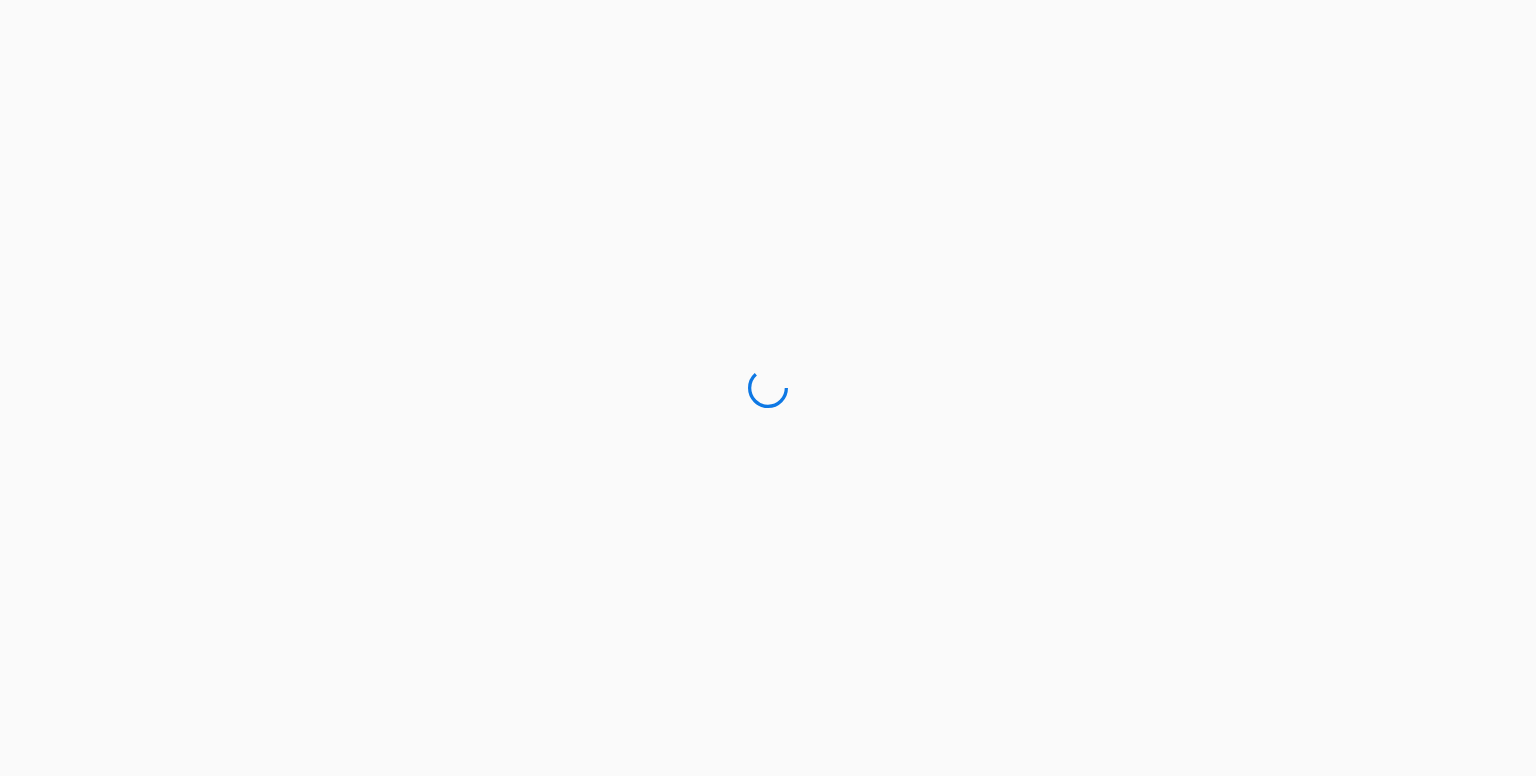 scroll, scrollTop: 0, scrollLeft: 0, axis: both 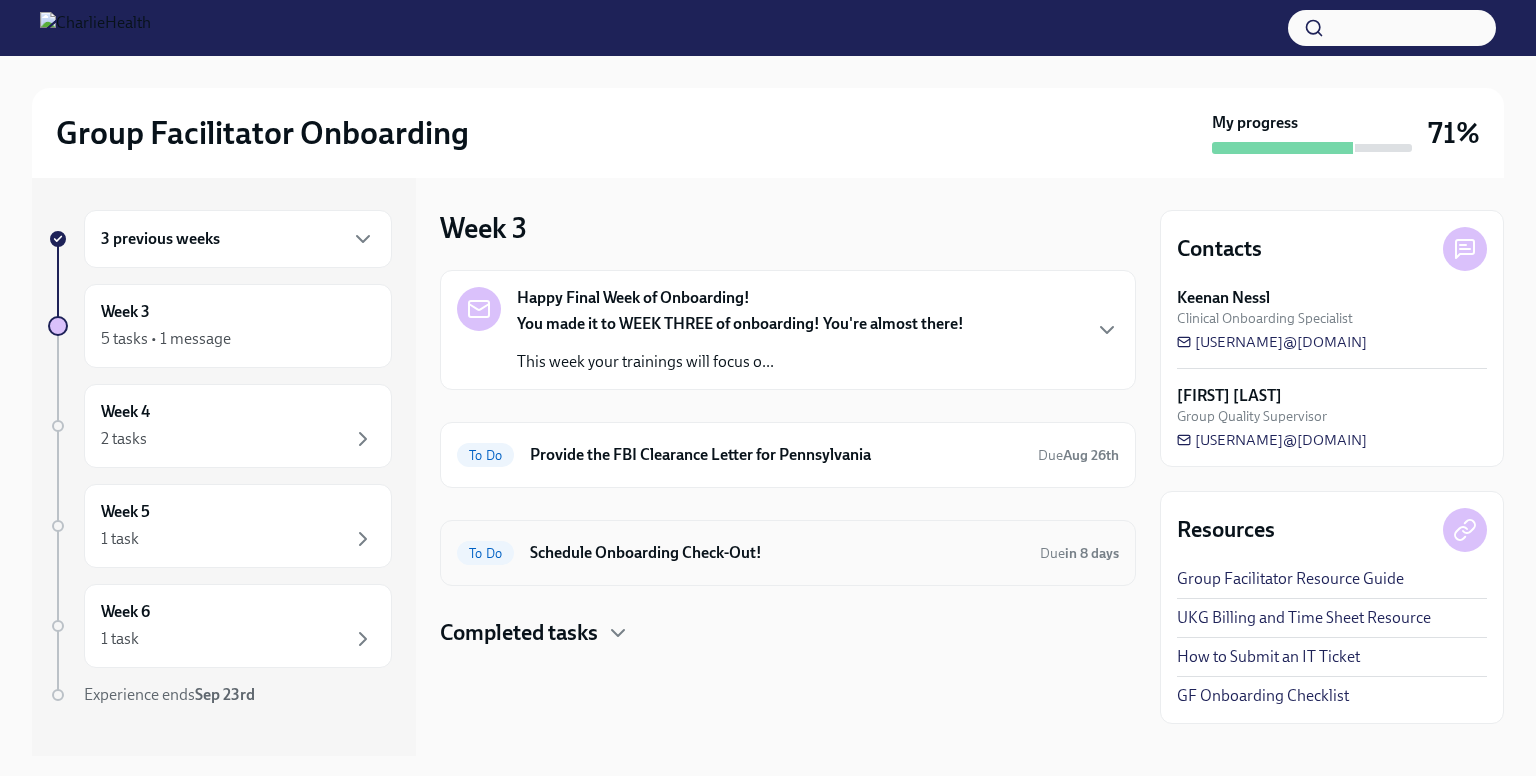 click on "Schedule Onboarding Check-Out!" at bounding box center (777, 553) 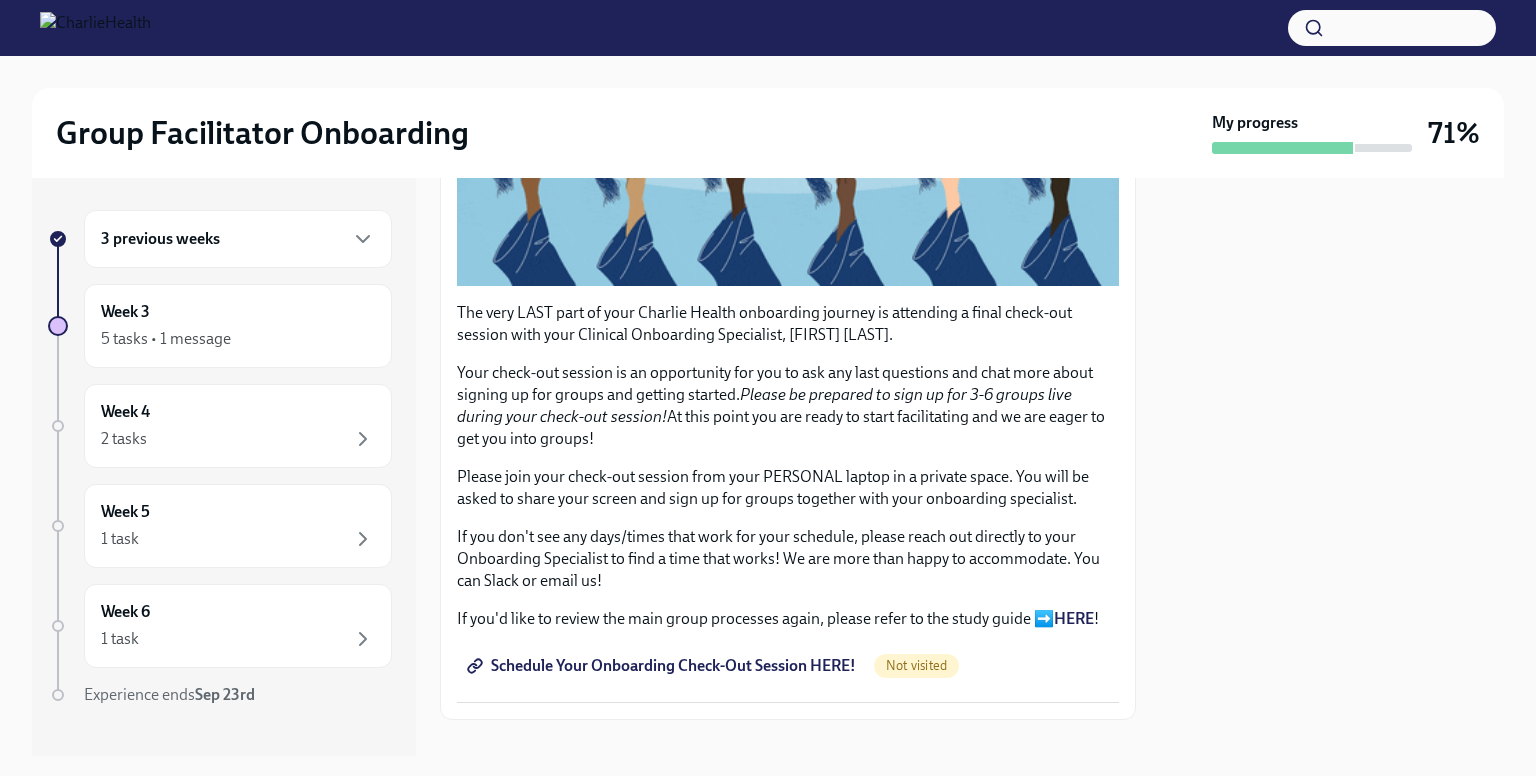scroll, scrollTop: 418, scrollLeft: 0, axis: vertical 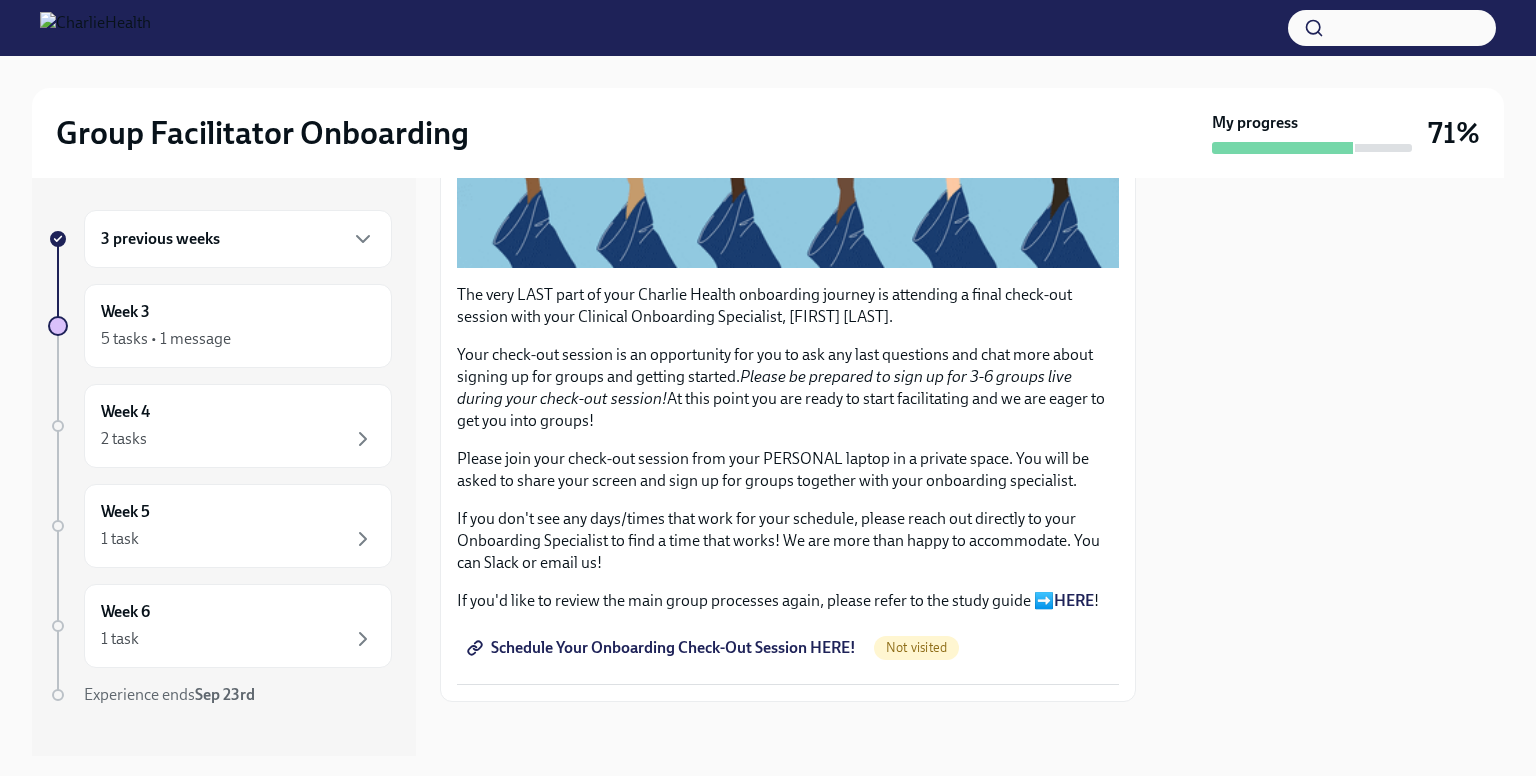click on "HERE" at bounding box center [1074, 600] 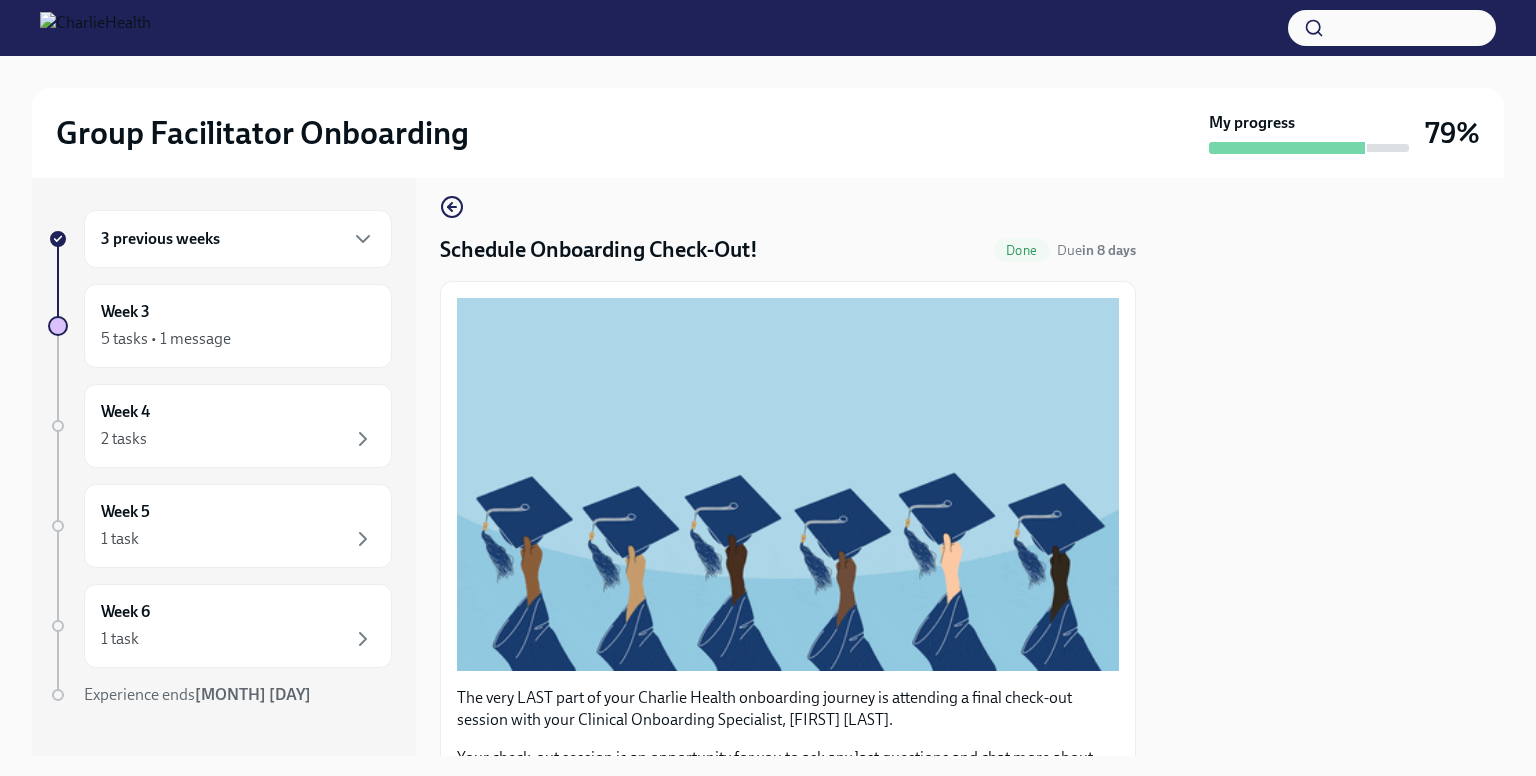 scroll, scrollTop: 0, scrollLeft: 0, axis: both 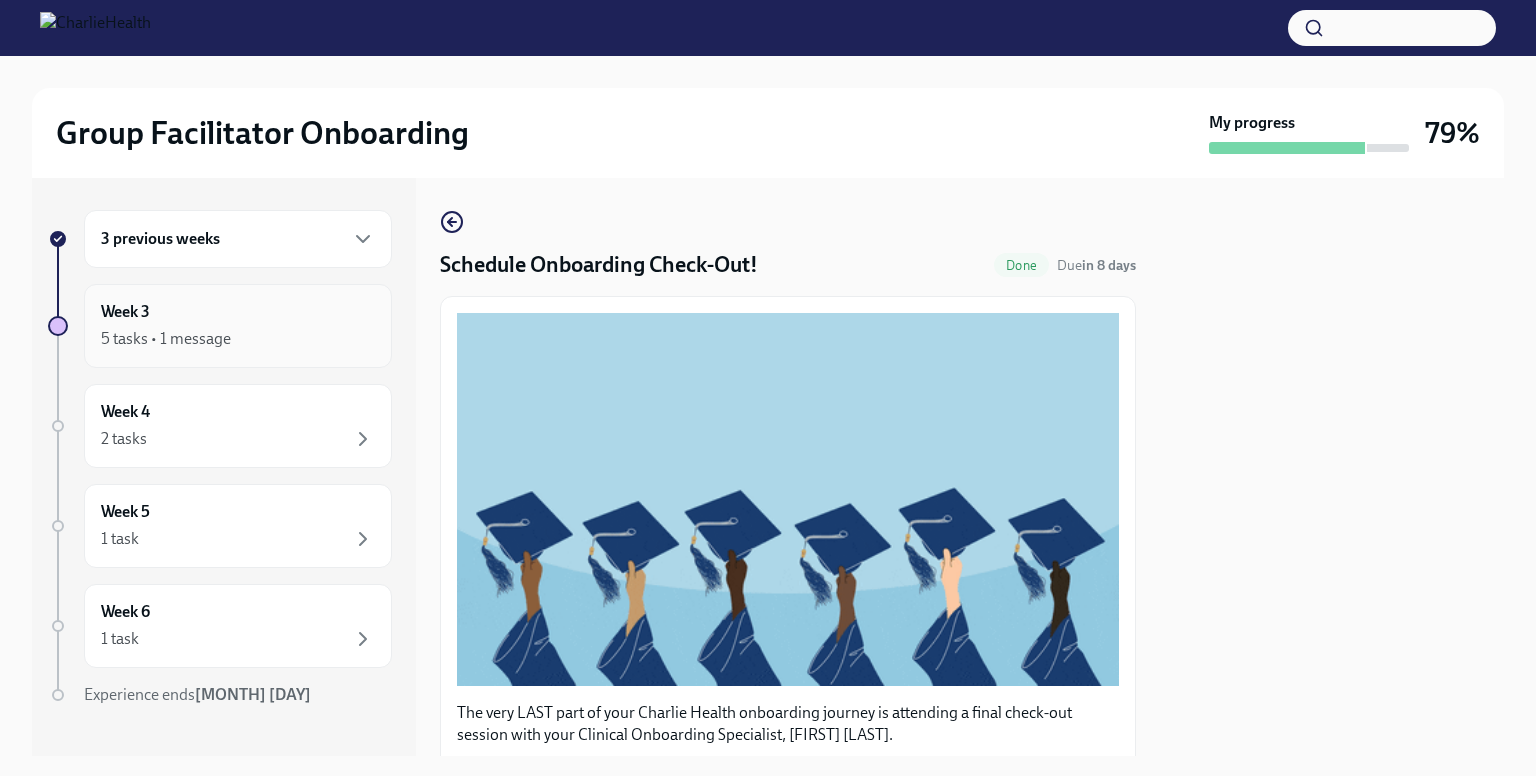 click on "Week 3 5 tasks • 1 message" at bounding box center (238, 326) 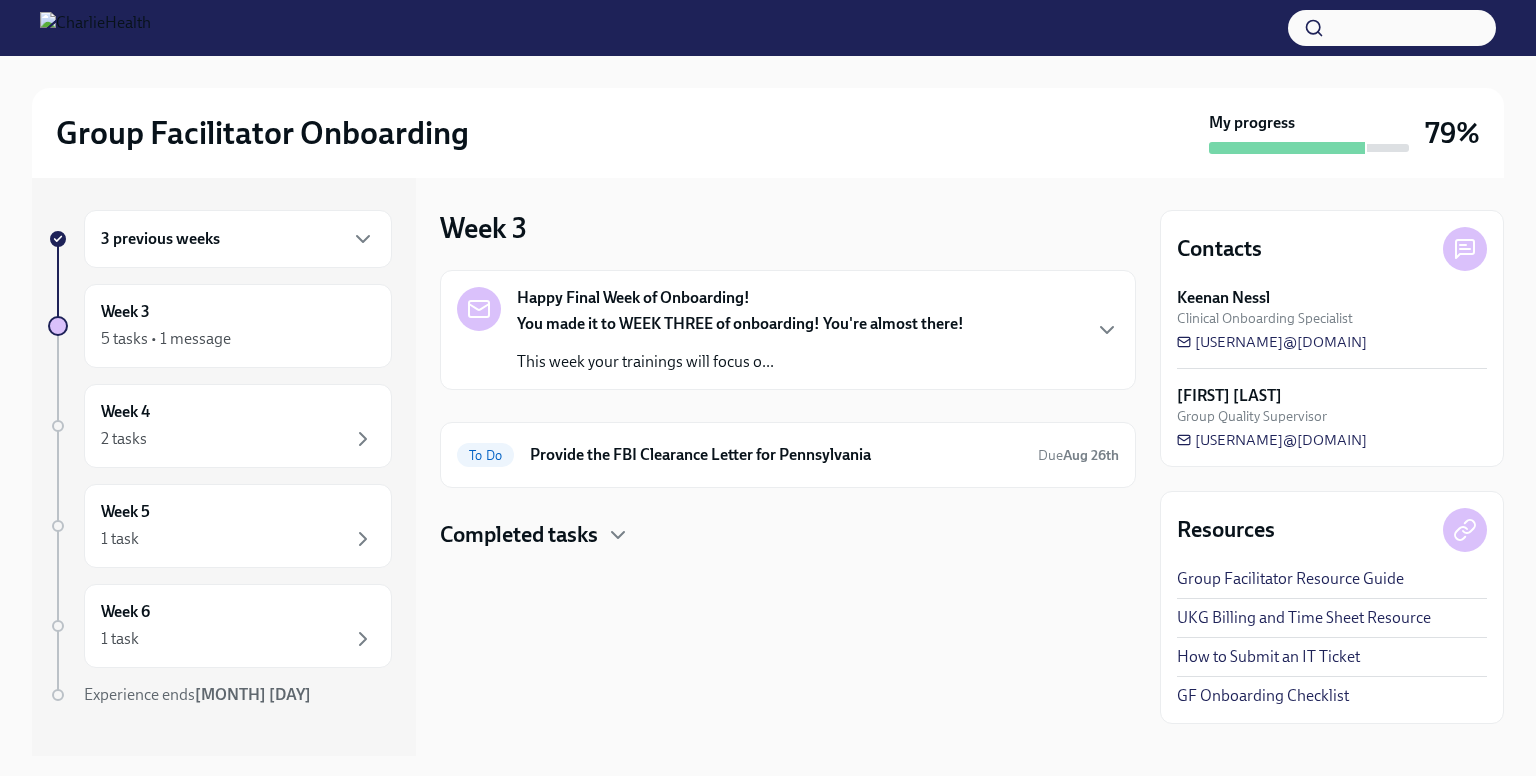 click on "Completed tasks" at bounding box center (519, 535) 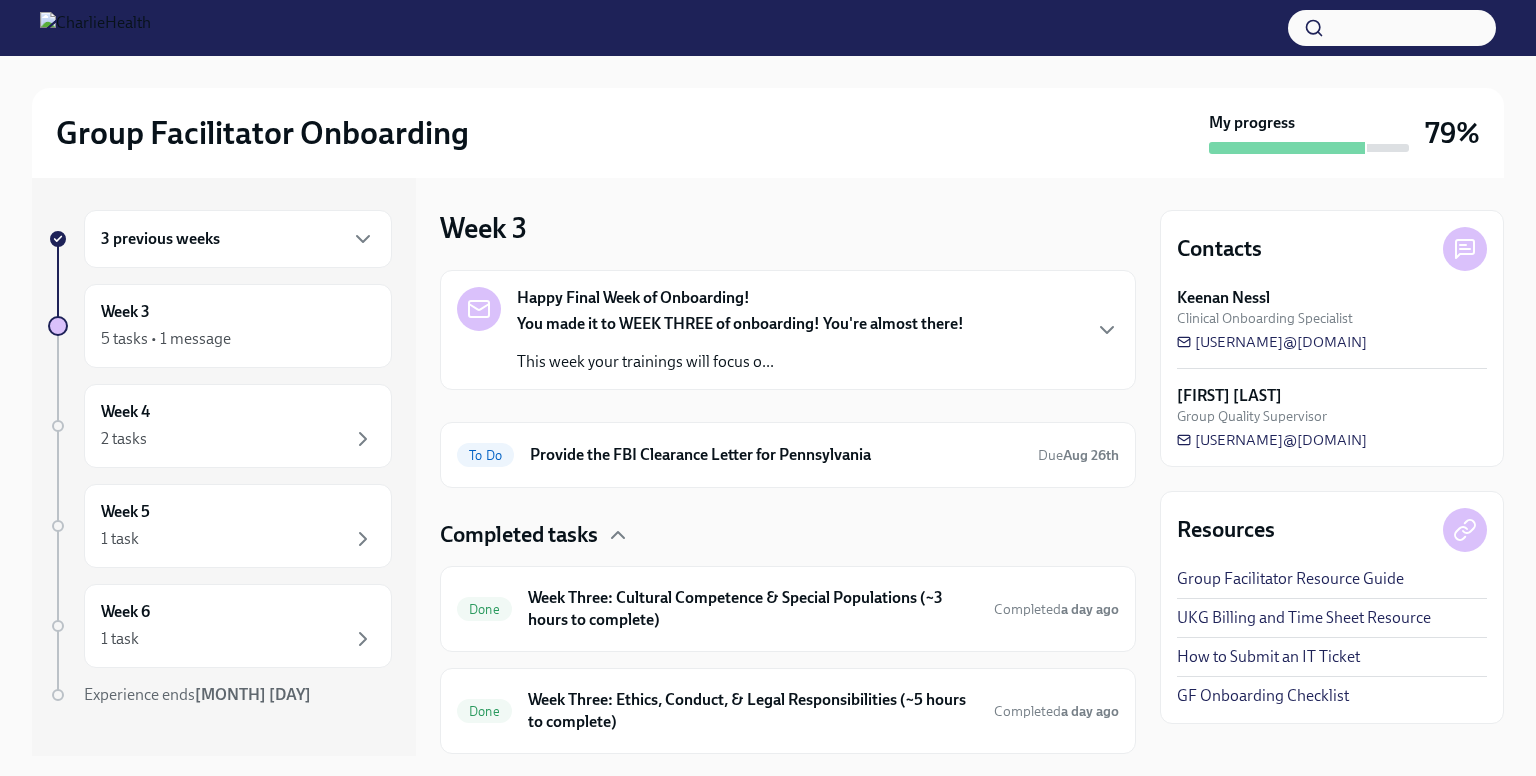 scroll, scrollTop: 223, scrollLeft: 0, axis: vertical 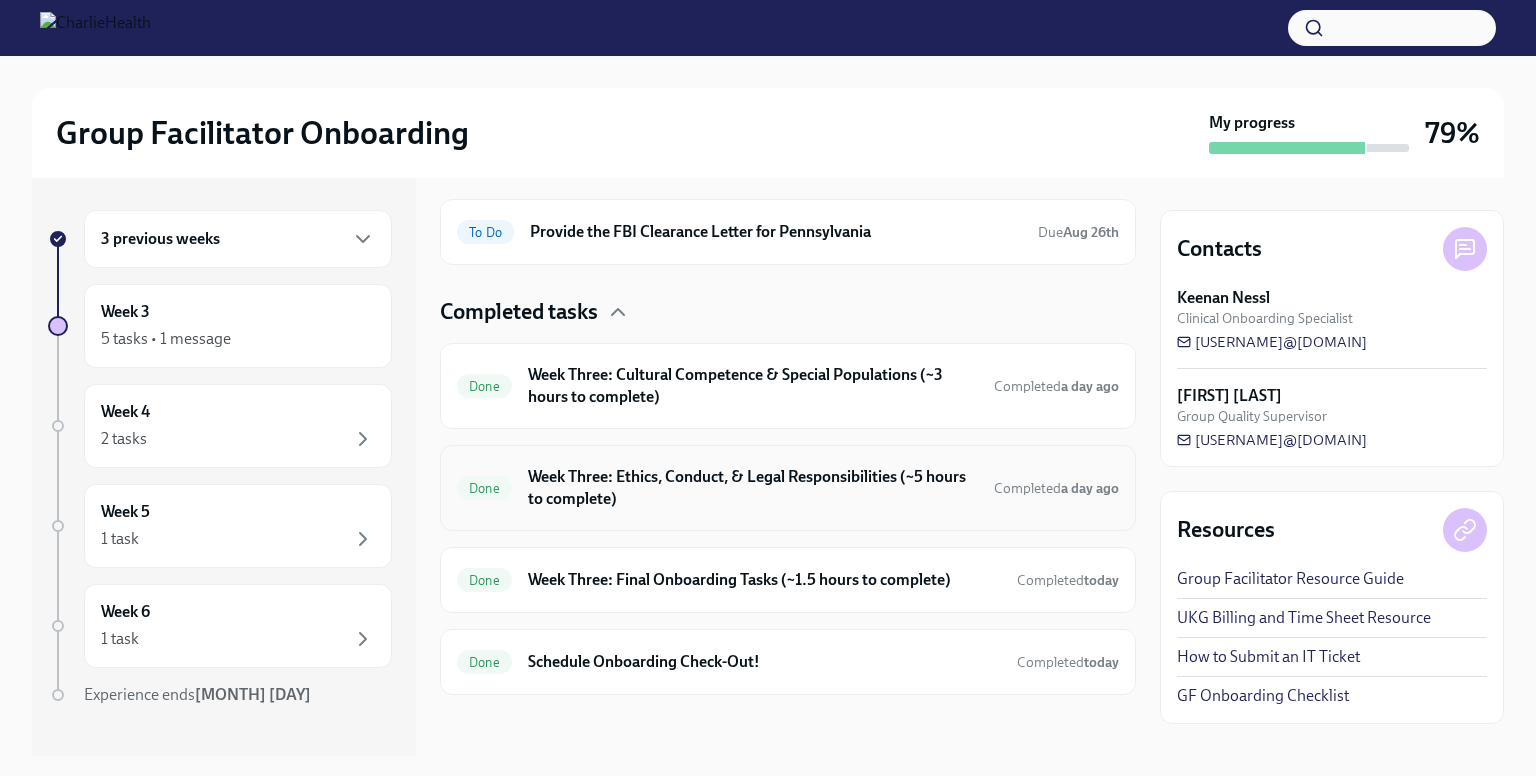 click on "Done Week Three: Ethics, Conduct, & Legal Responsibilities (~5 hours to complete) Completed  a day ago" at bounding box center [788, 488] 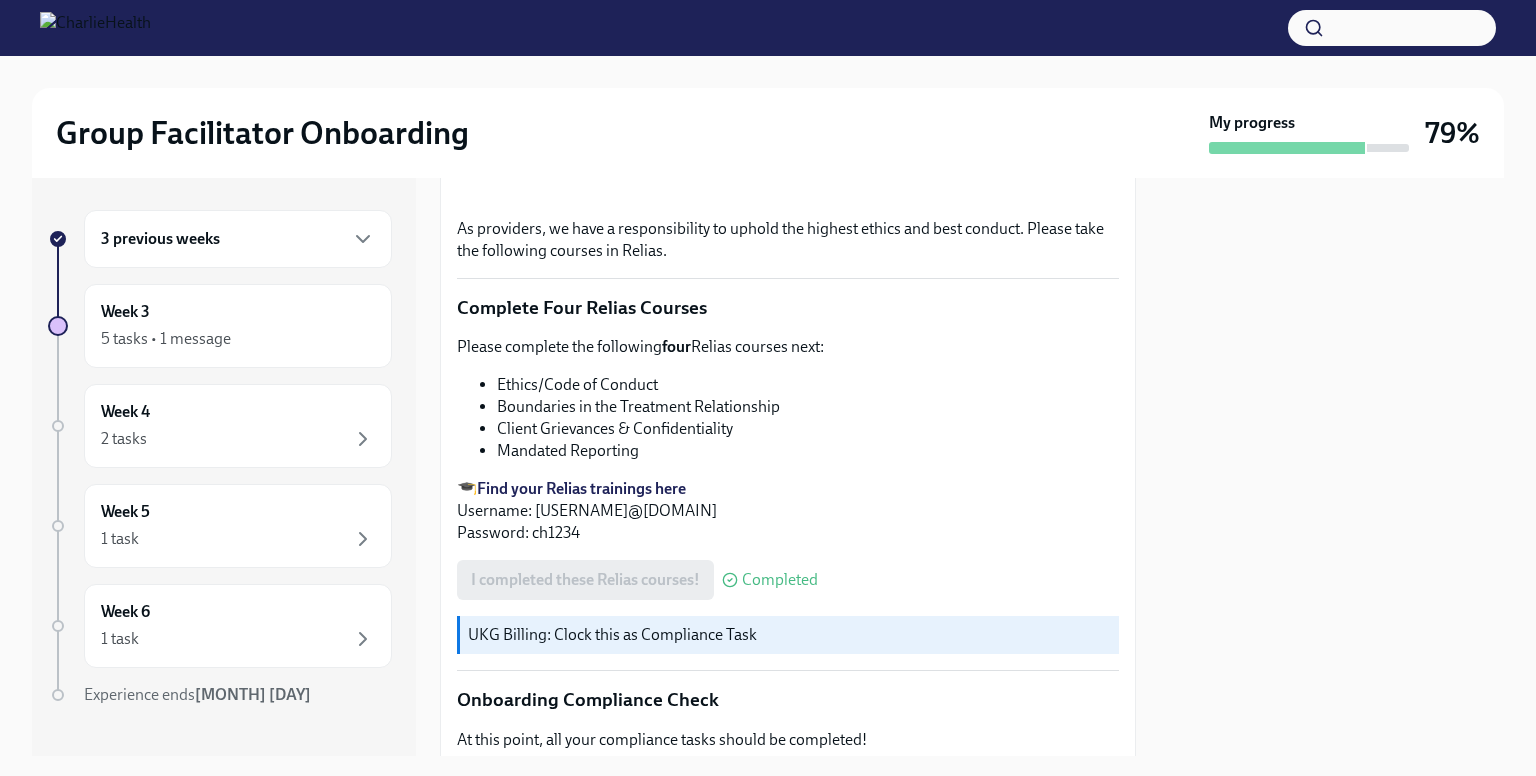 scroll, scrollTop: 792, scrollLeft: 0, axis: vertical 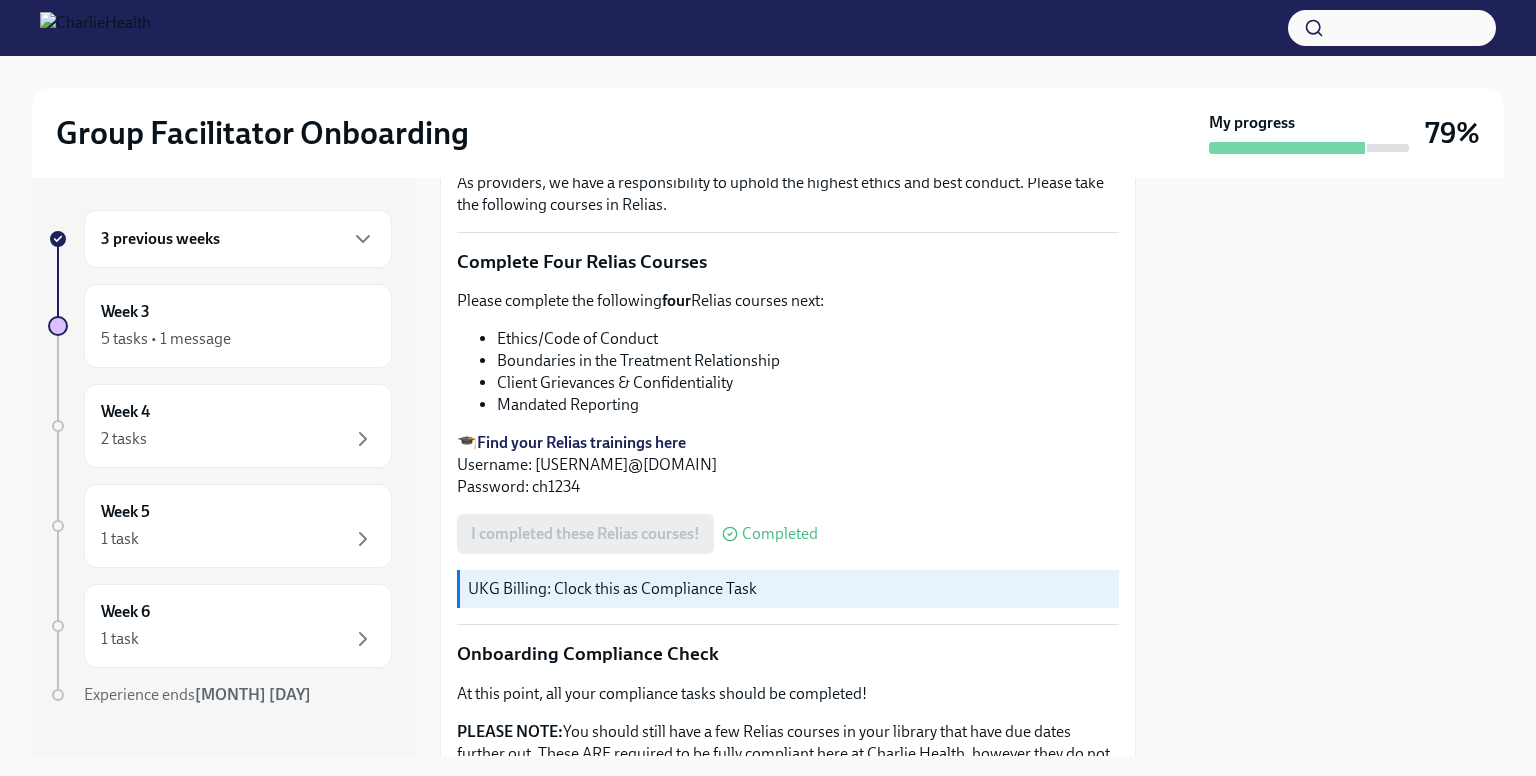click on "Find your Relias trainings here" at bounding box center [581, 442] 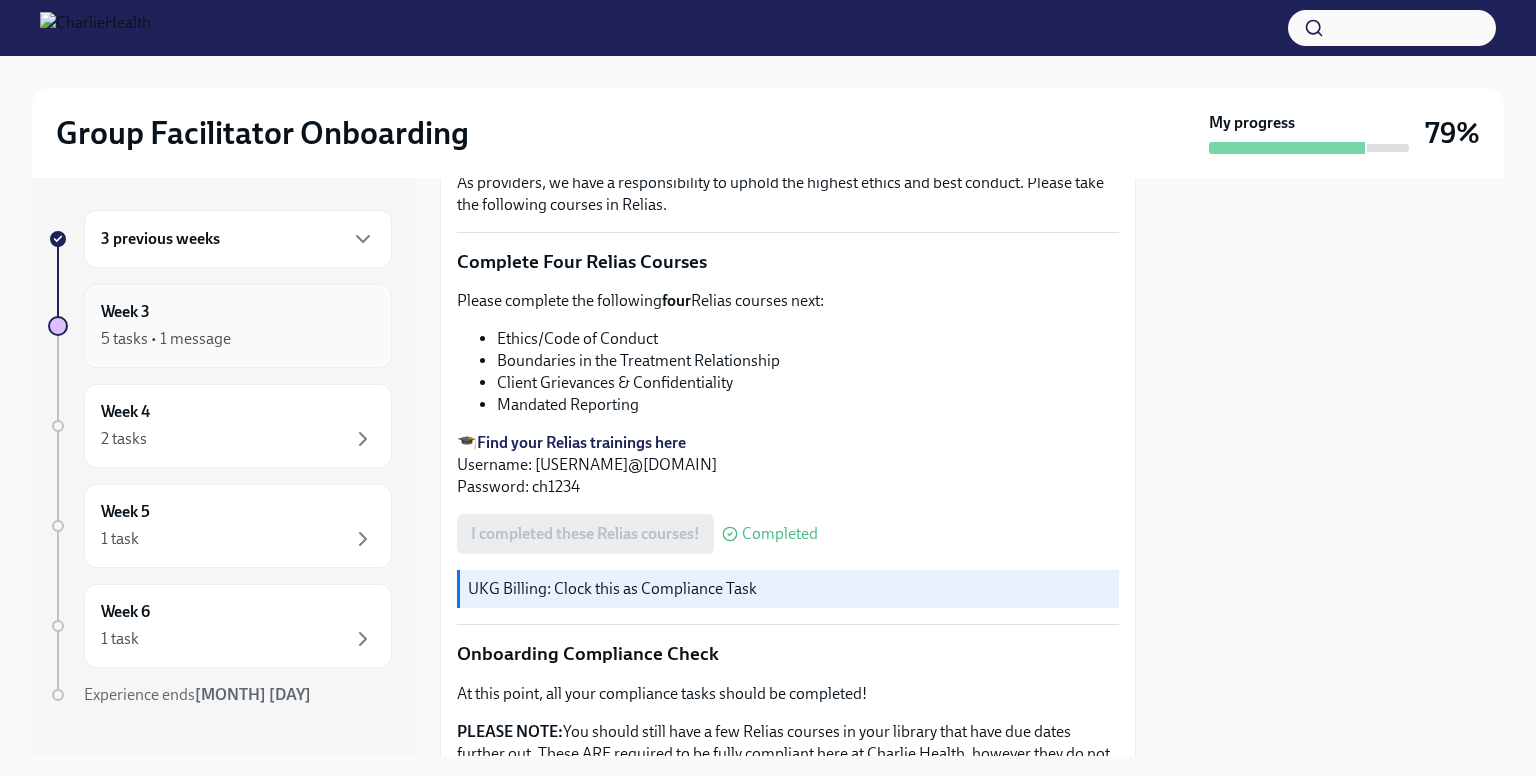 click on "5 tasks • 1 message" at bounding box center (166, 339) 